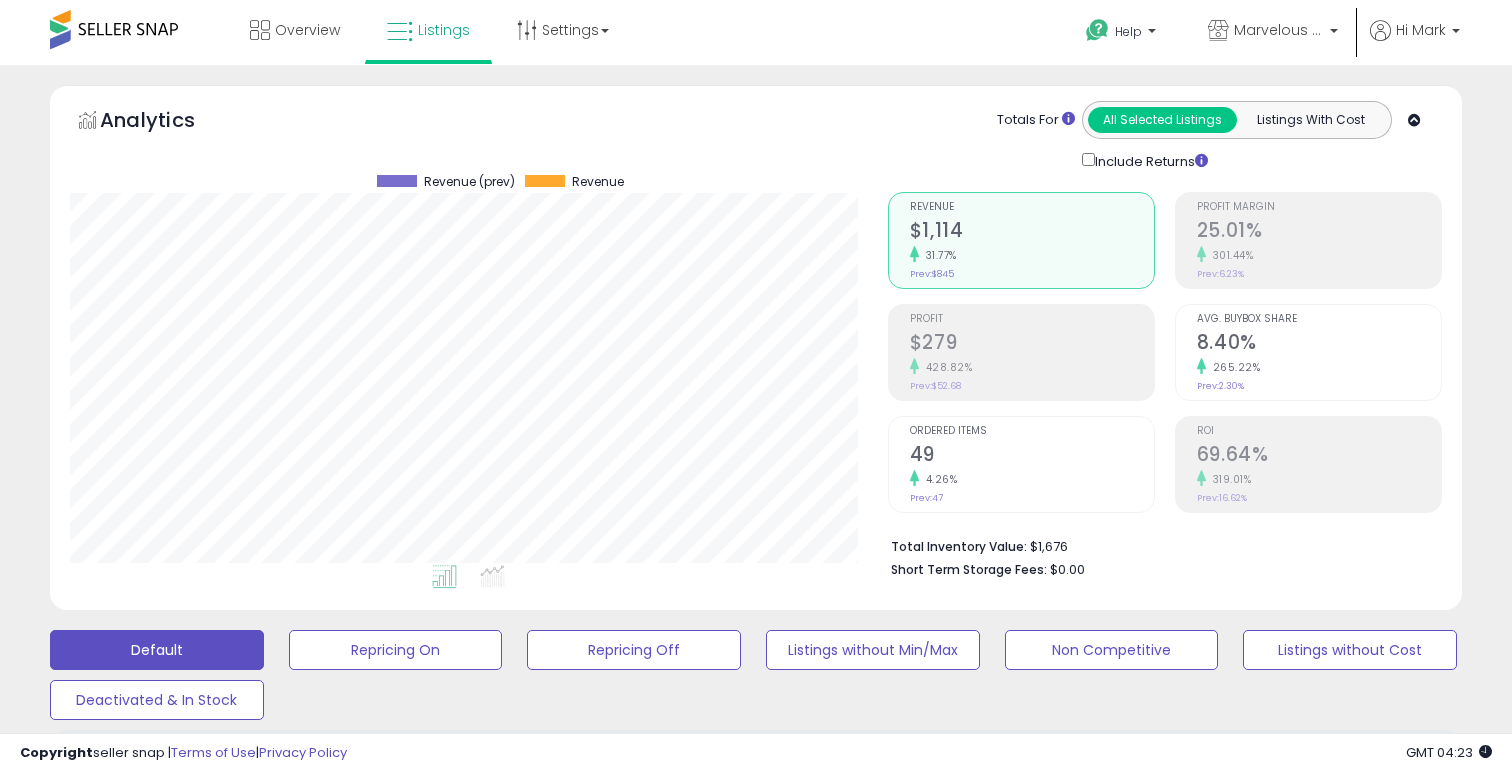 scroll, scrollTop: 1935, scrollLeft: 0, axis: vertical 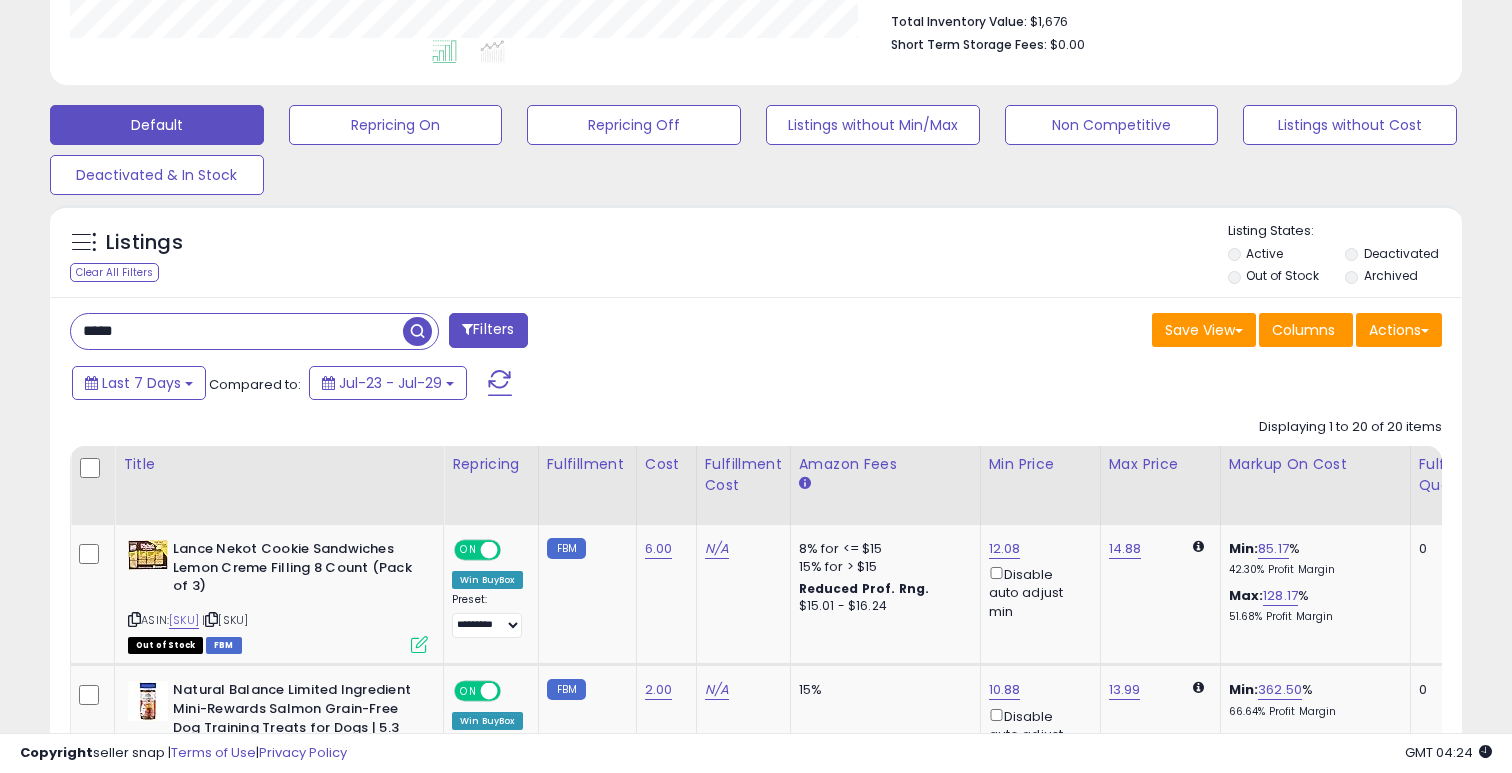 click on "*****" at bounding box center (237, 331) 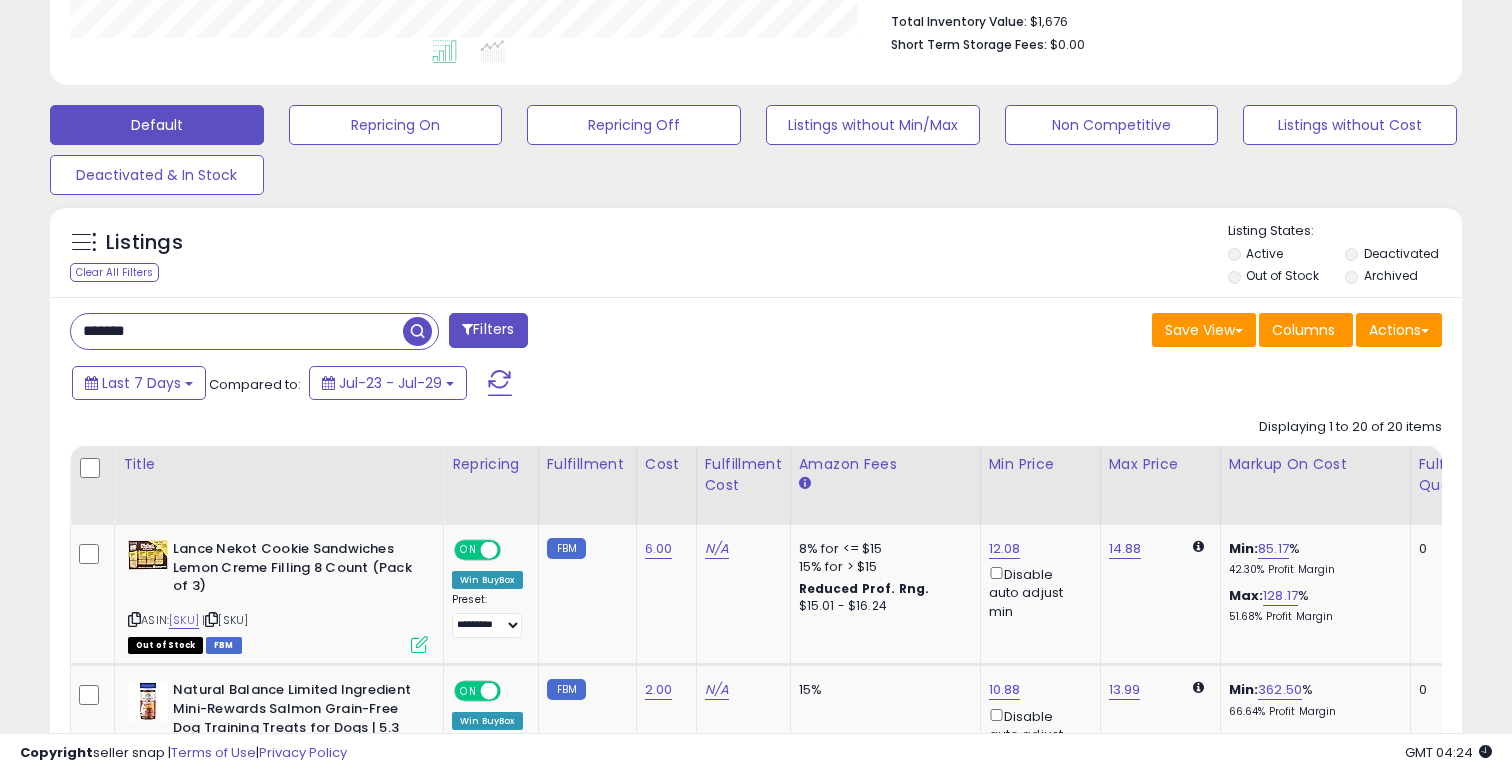 type on "*******" 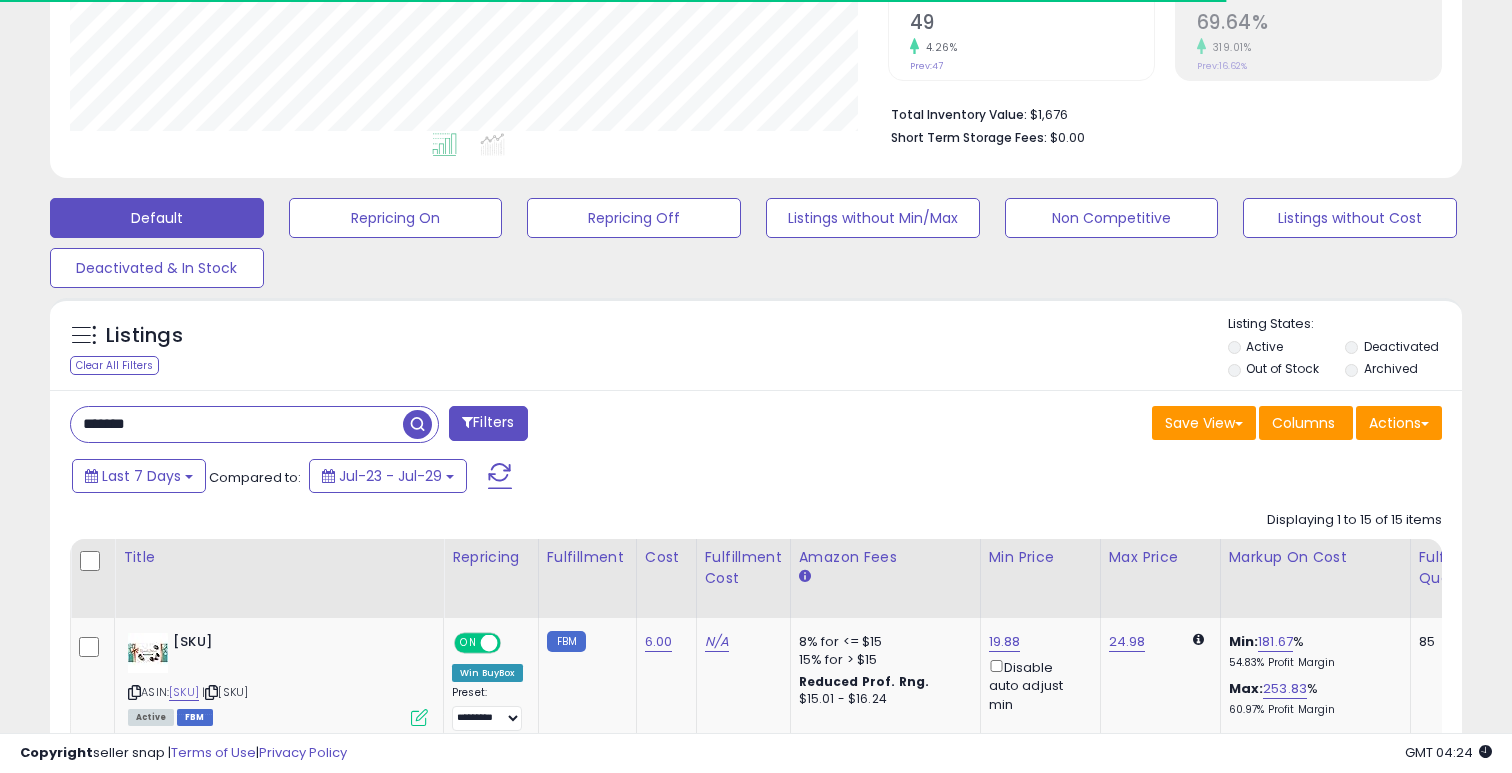 scroll, scrollTop: 525, scrollLeft: 0, axis: vertical 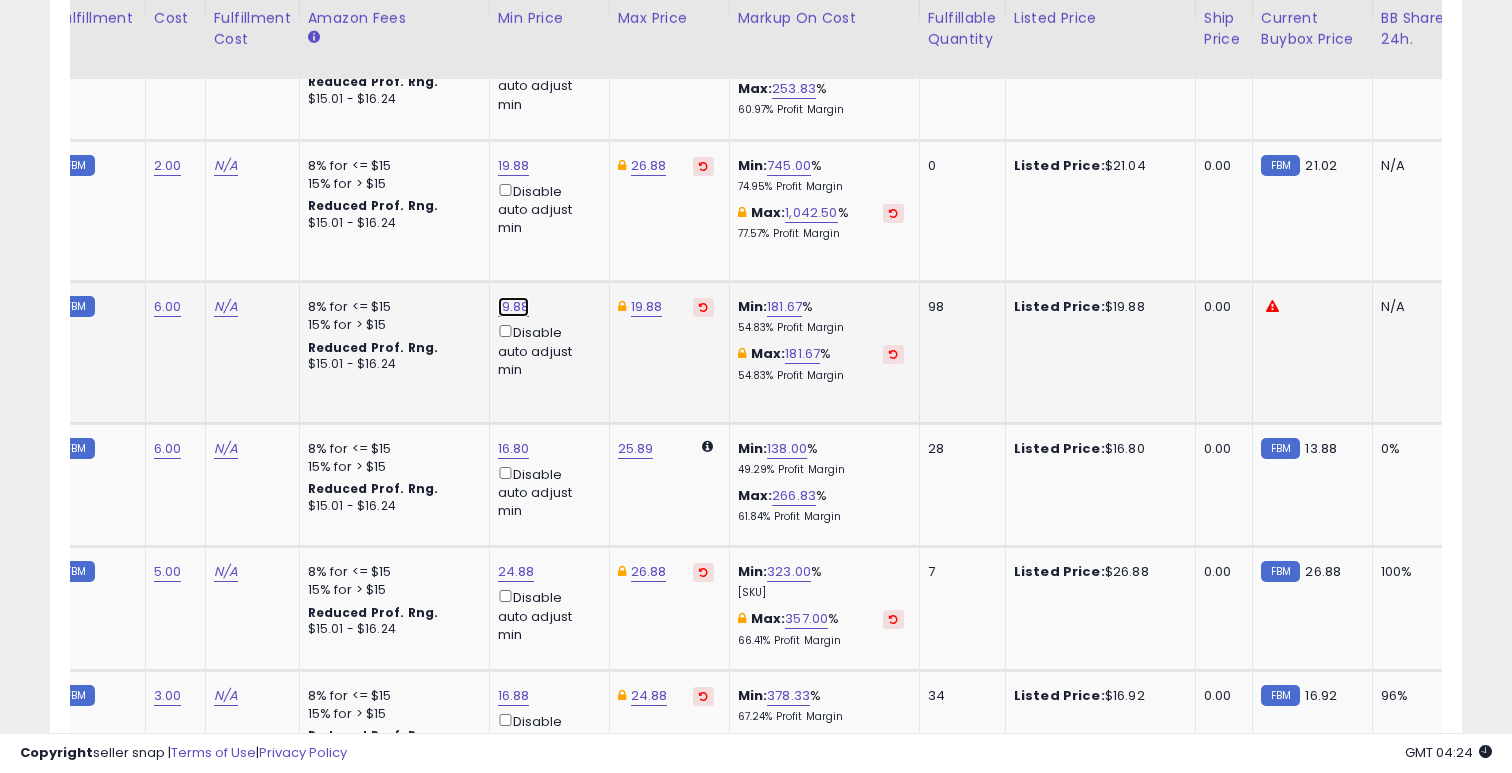 click on "19.88" at bounding box center (514, 42) 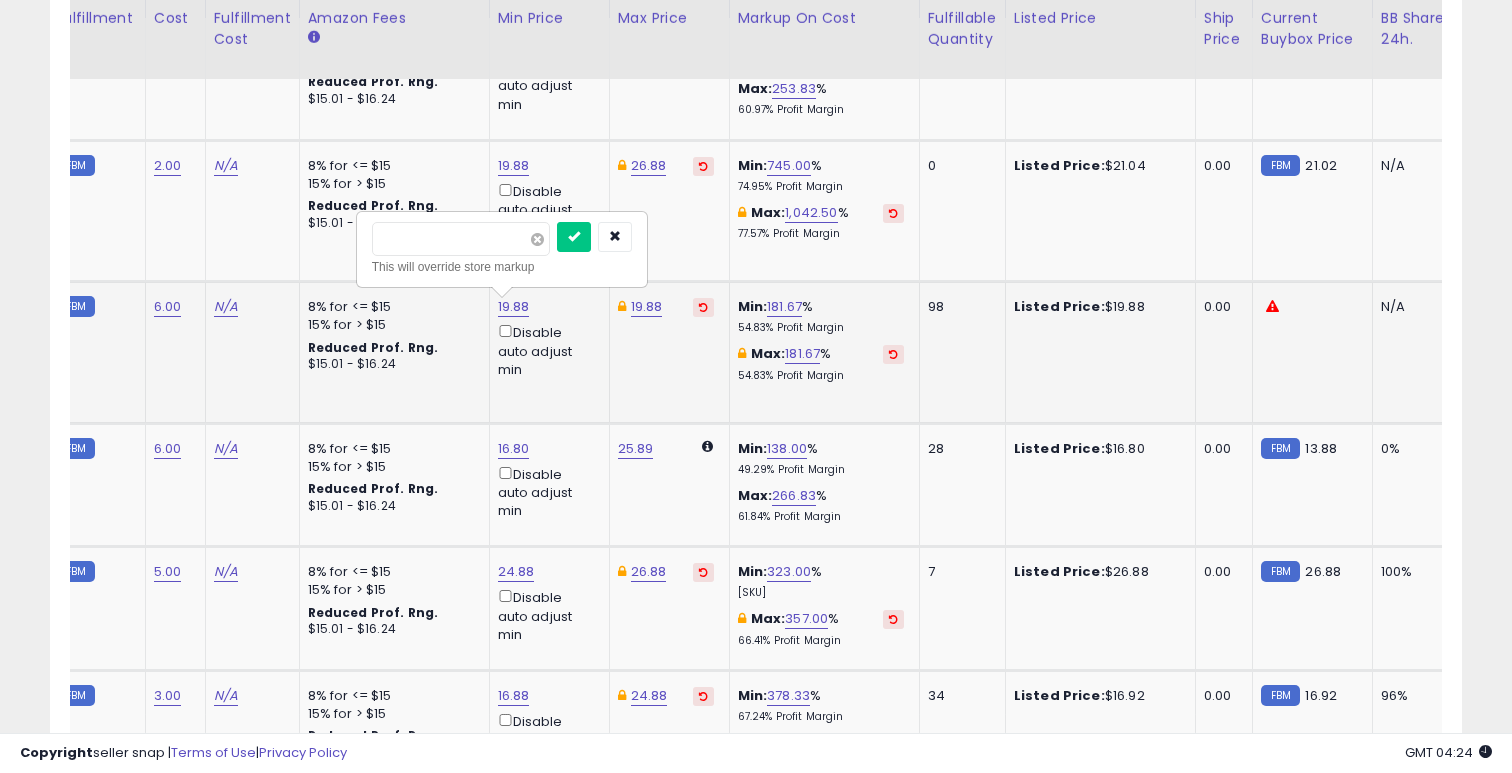 click at bounding box center (537, 239) 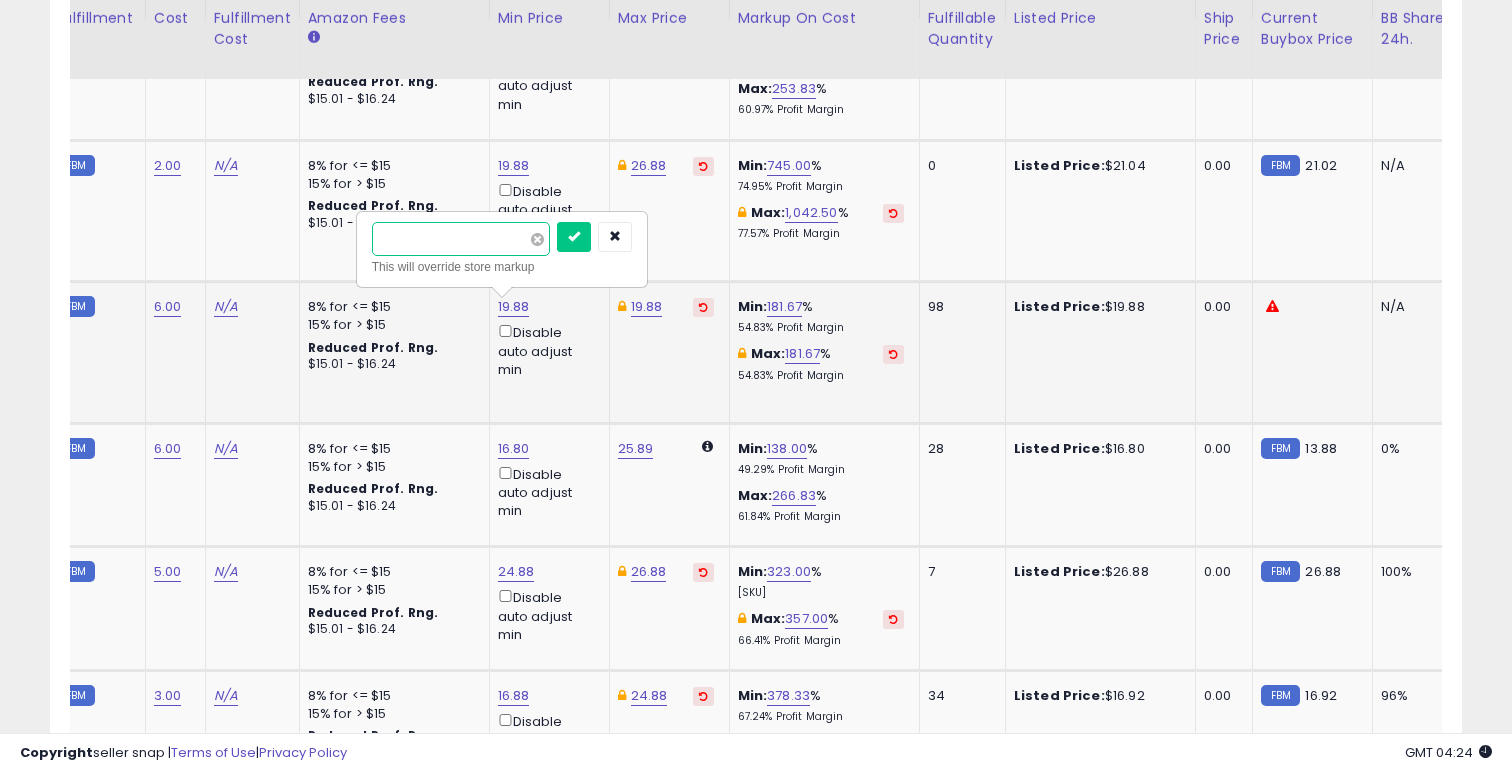 type on "**" 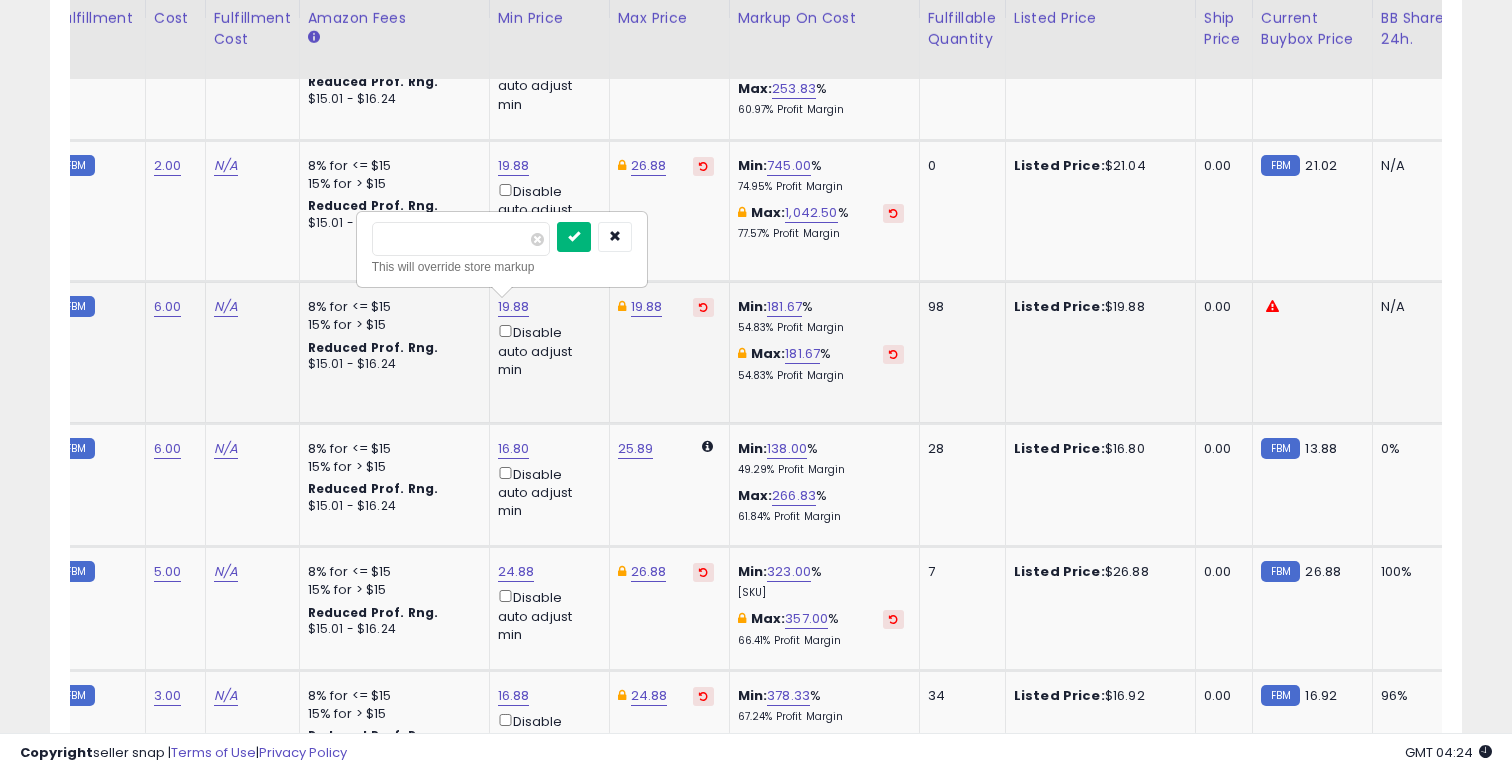 click at bounding box center (574, 237) 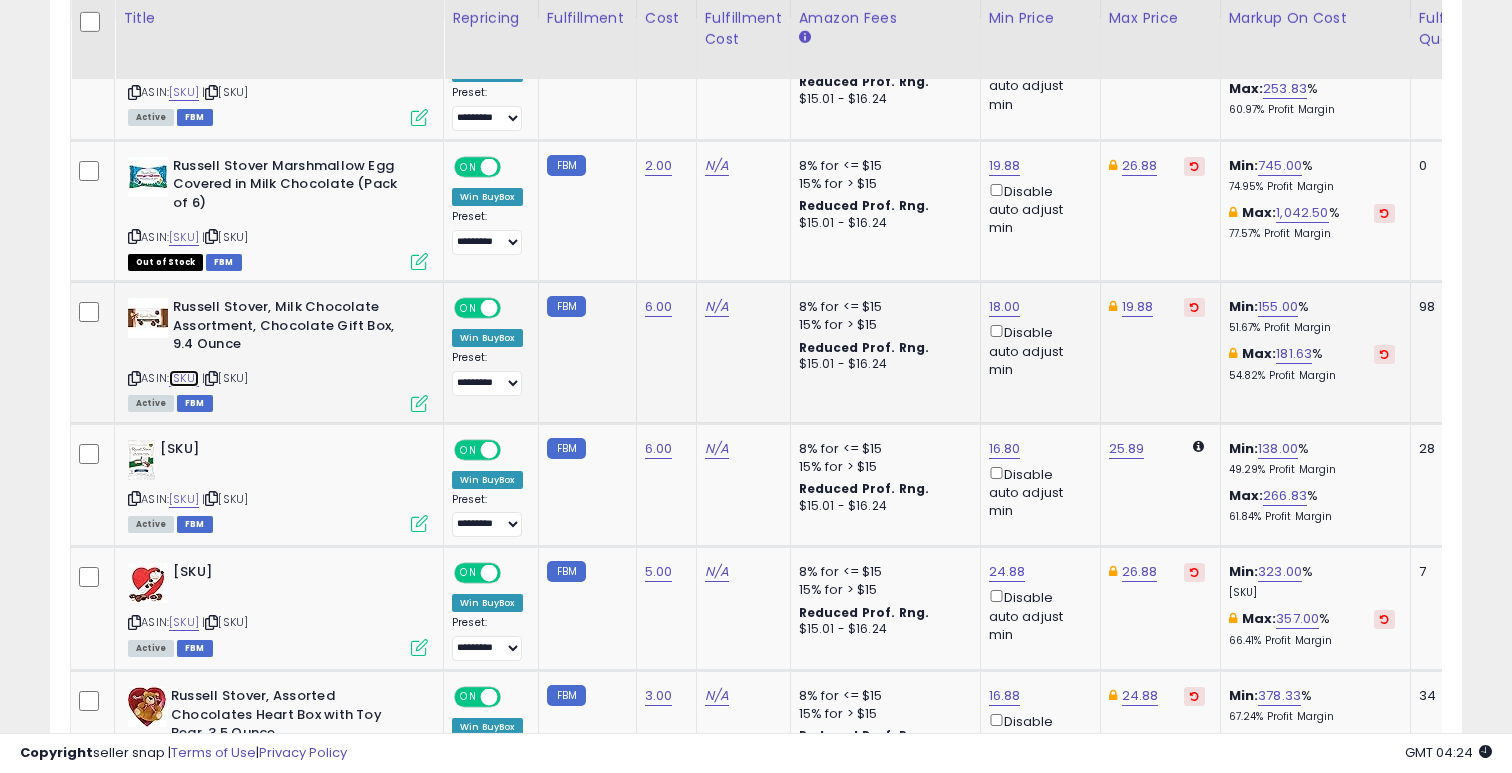 click on "[SKU]" at bounding box center [184, 378] 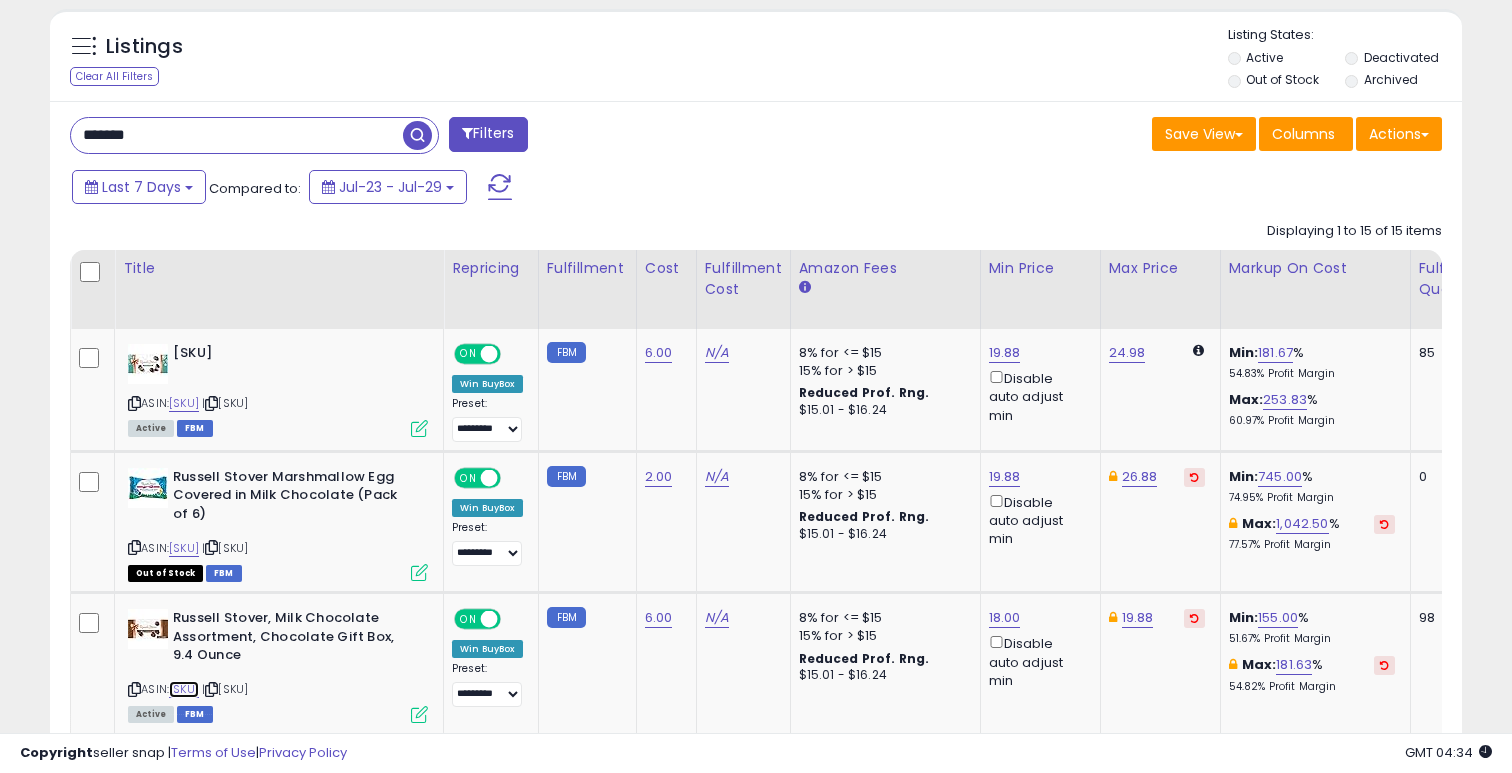 scroll, scrollTop: 663, scrollLeft: 0, axis: vertical 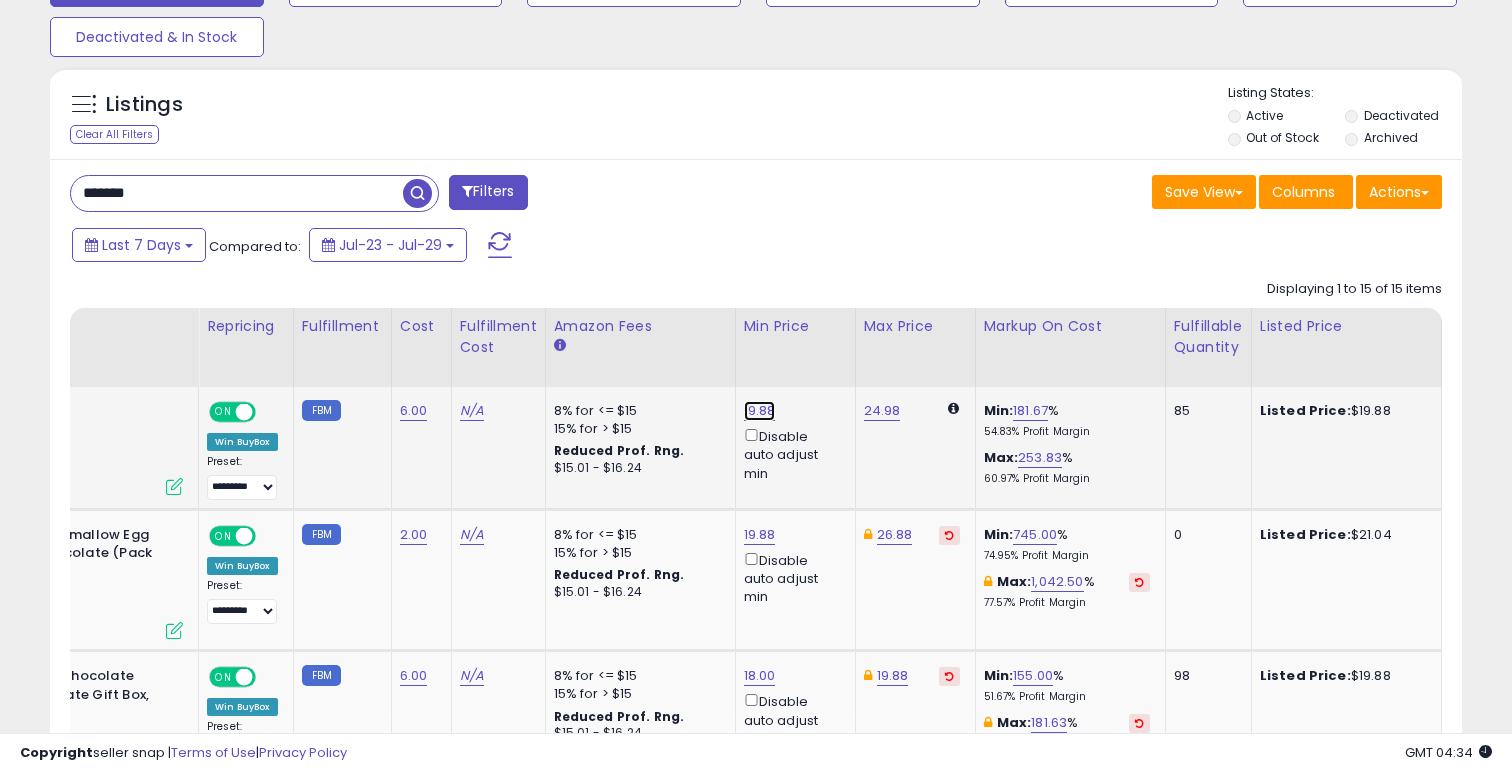click on "19.88" at bounding box center [760, 411] 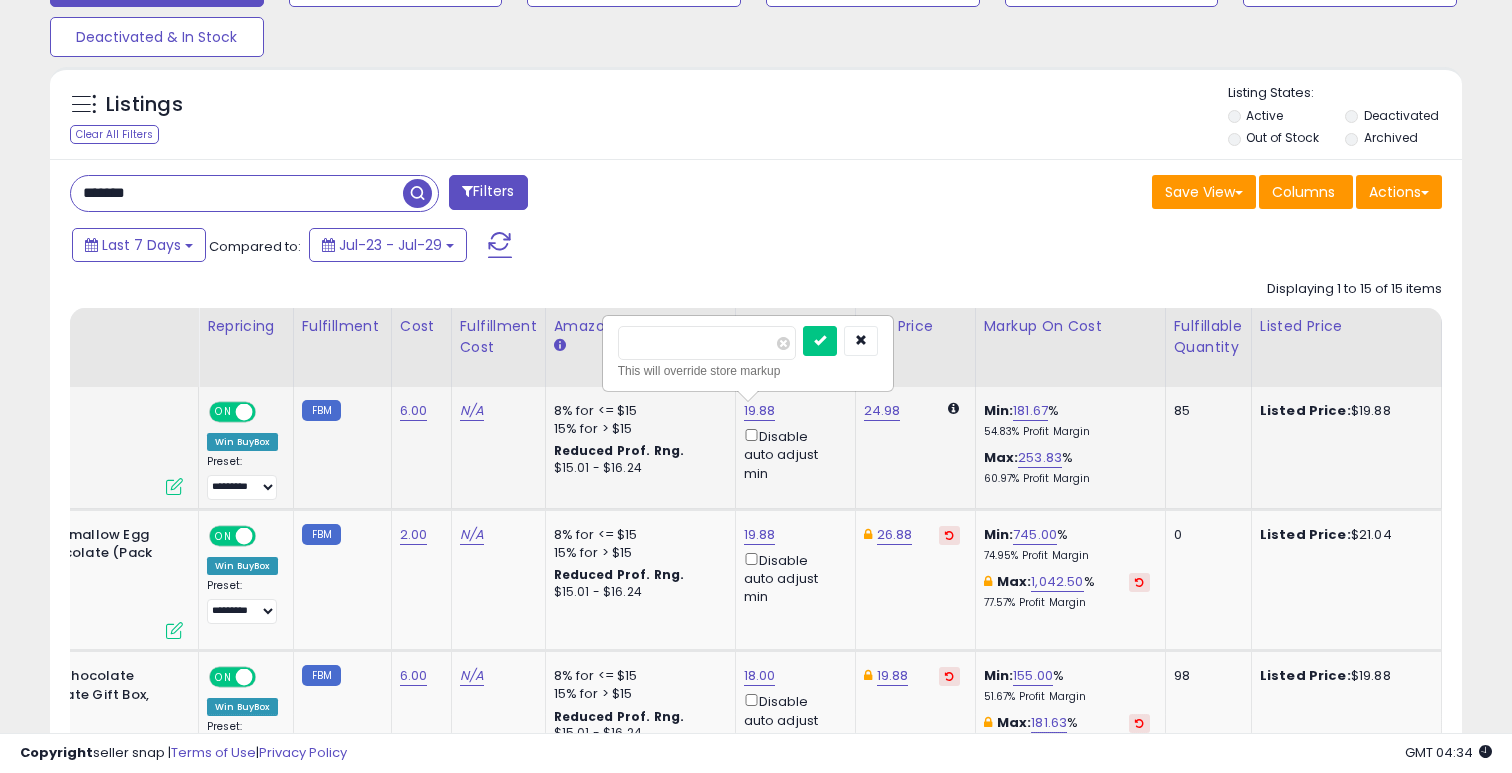 click on "*****" at bounding box center [707, 343] 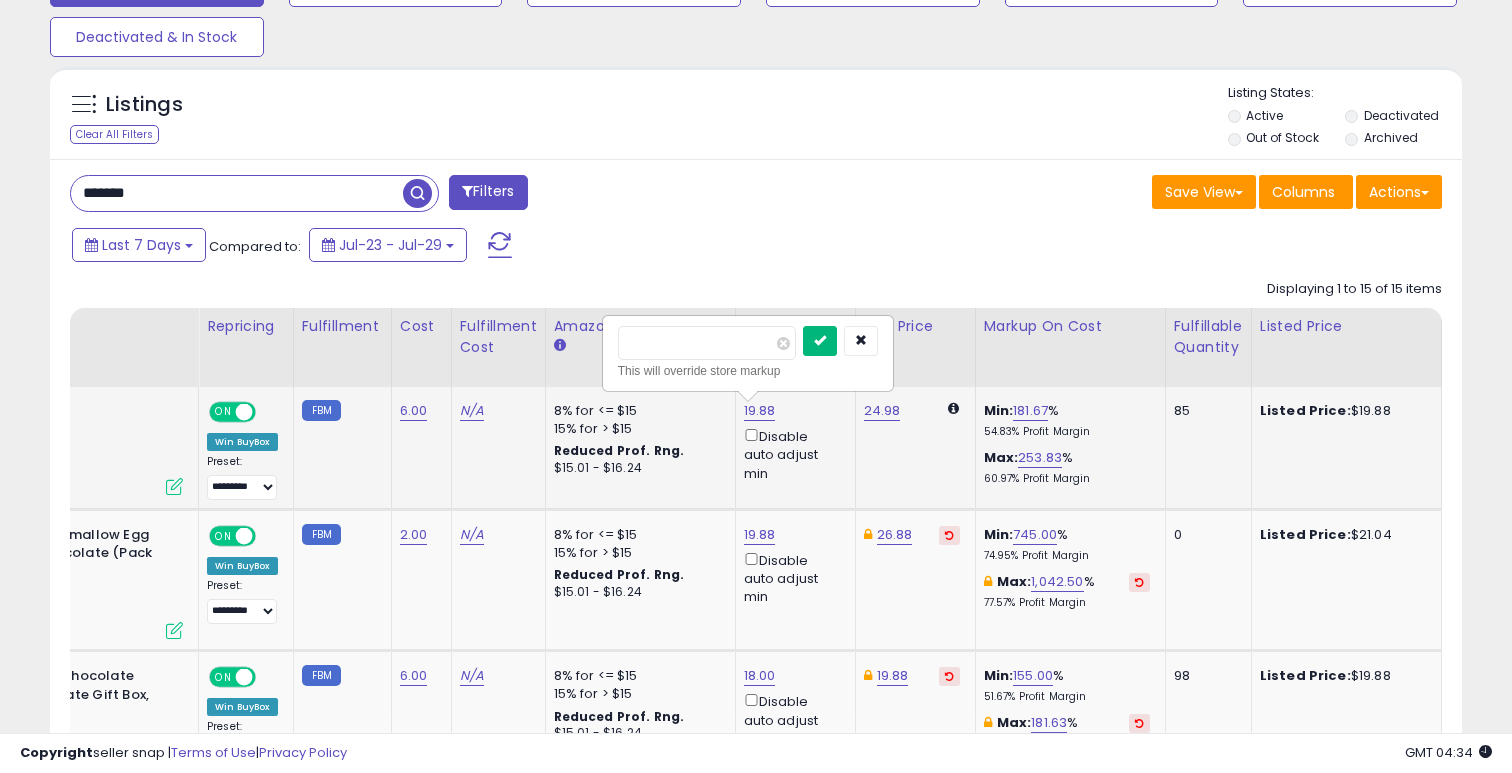click at bounding box center (820, 340) 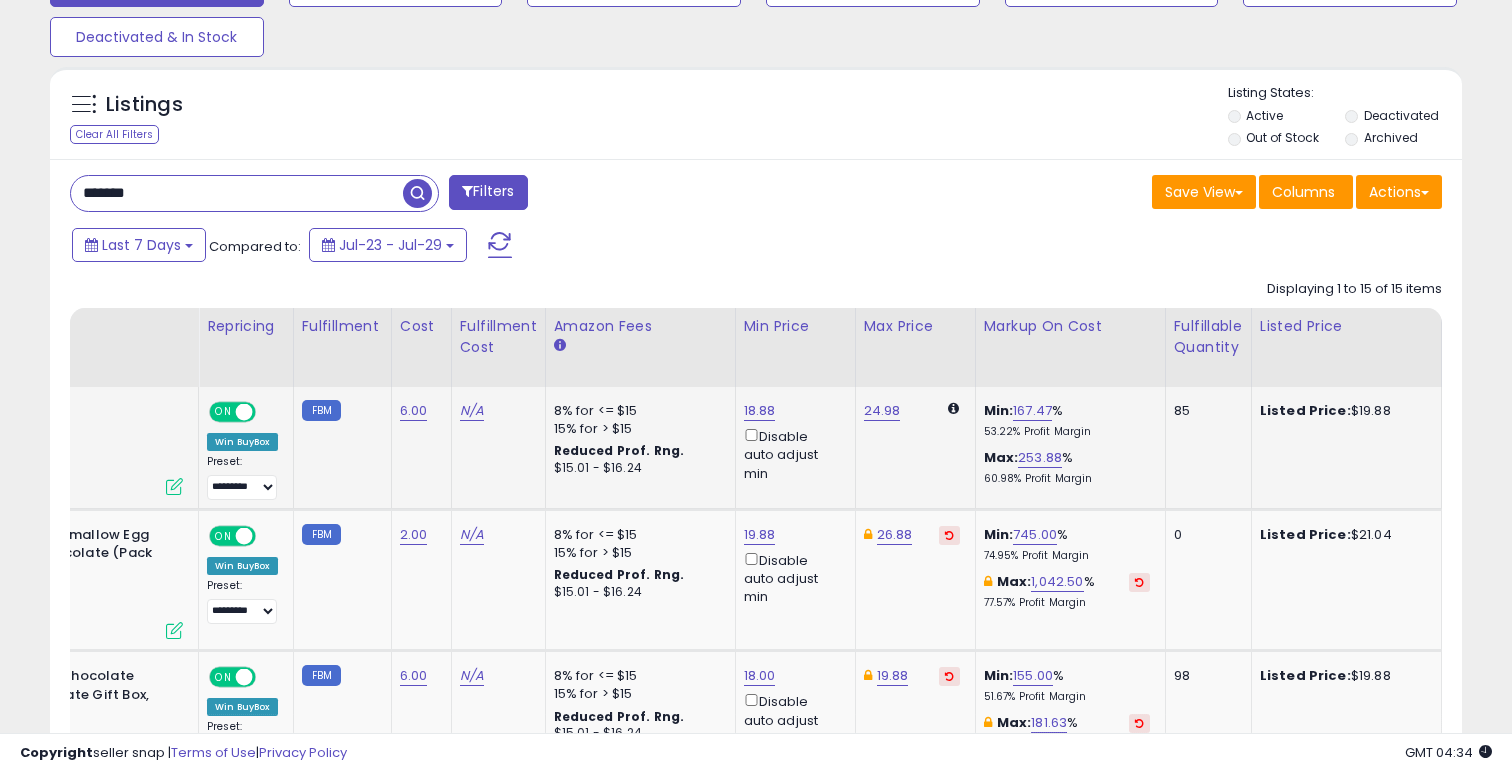 scroll, scrollTop: 0, scrollLeft: 0, axis: both 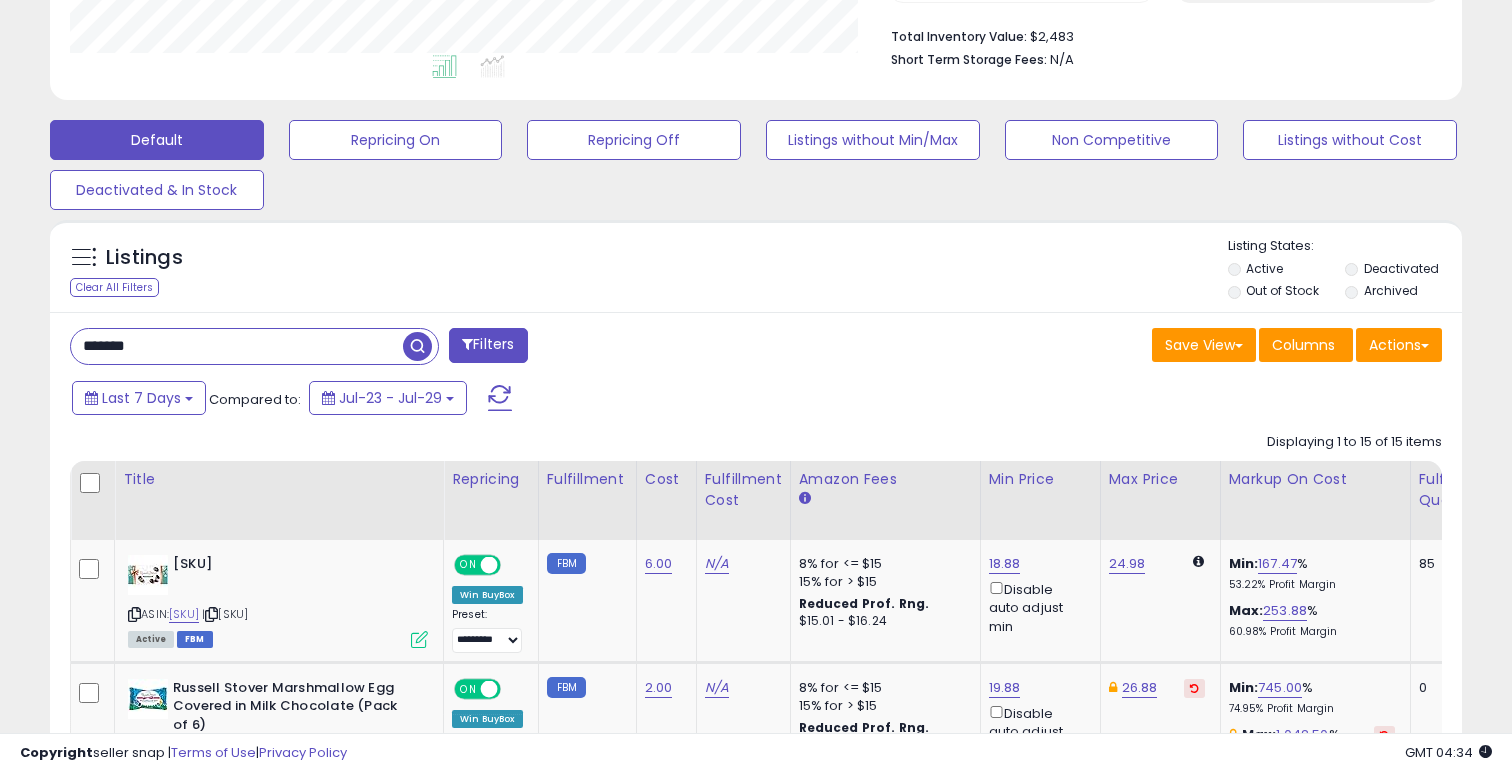 click on "*******" at bounding box center [237, 346] 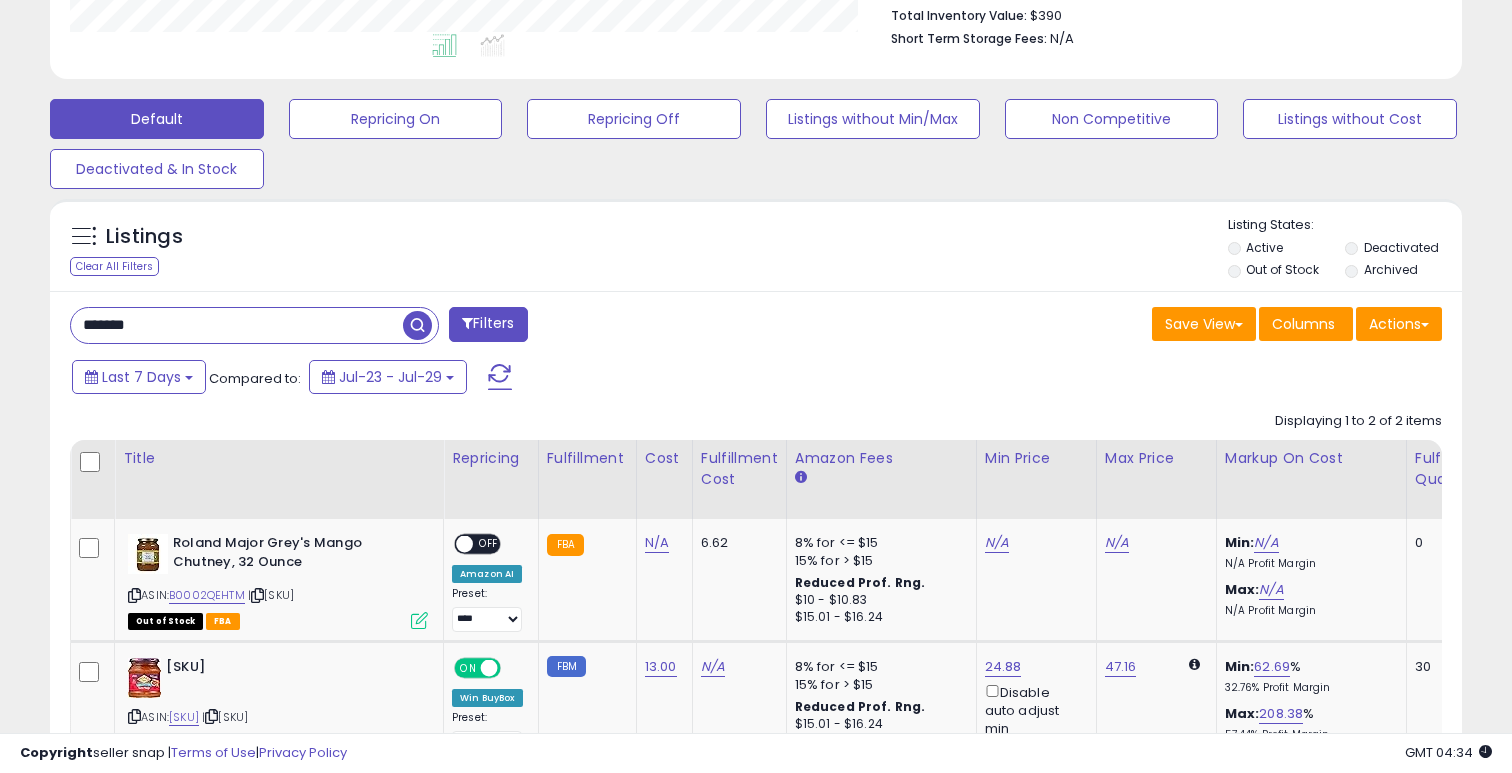 scroll, scrollTop: 548, scrollLeft: 0, axis: vertical 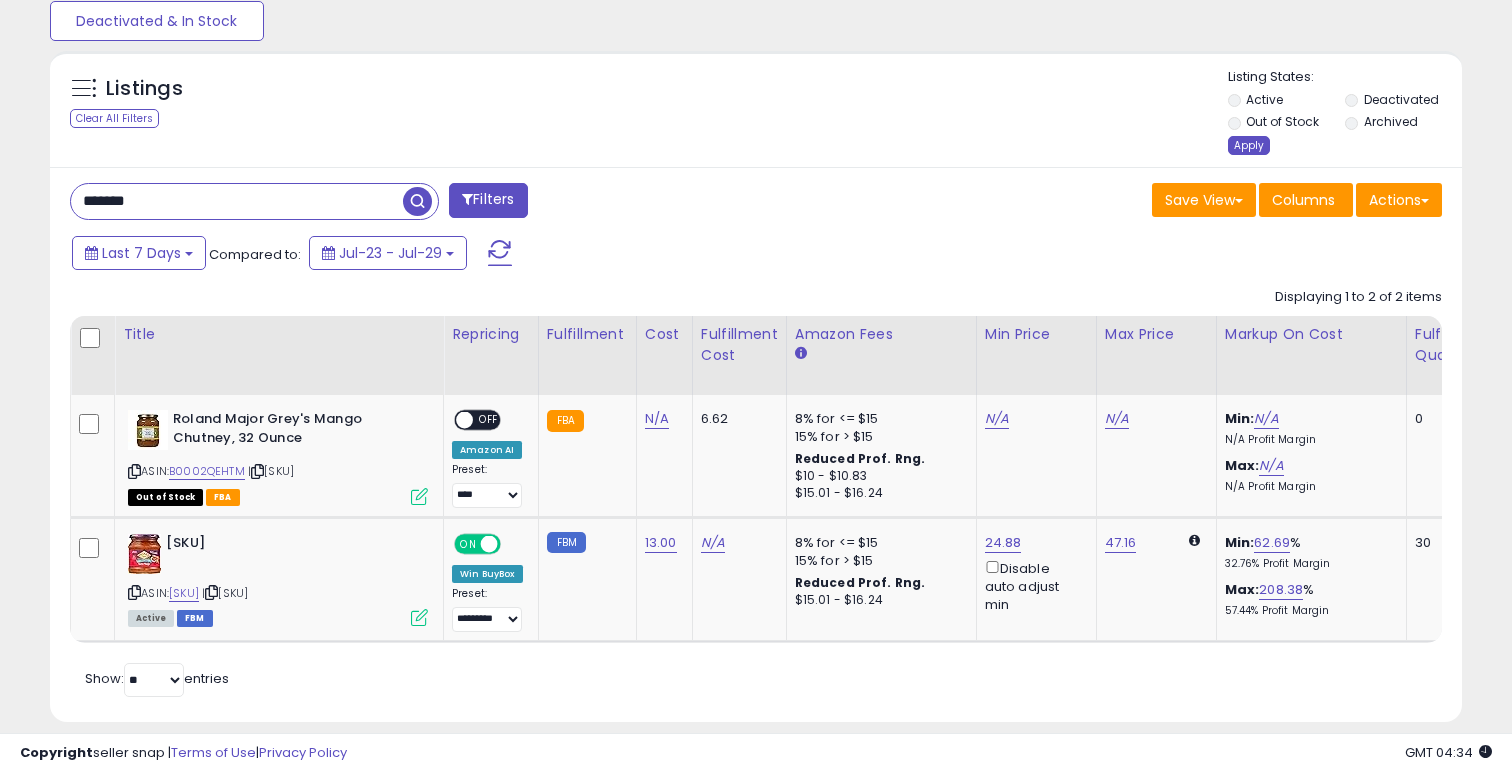click on "Apply" at bounding box center [1249, 145] 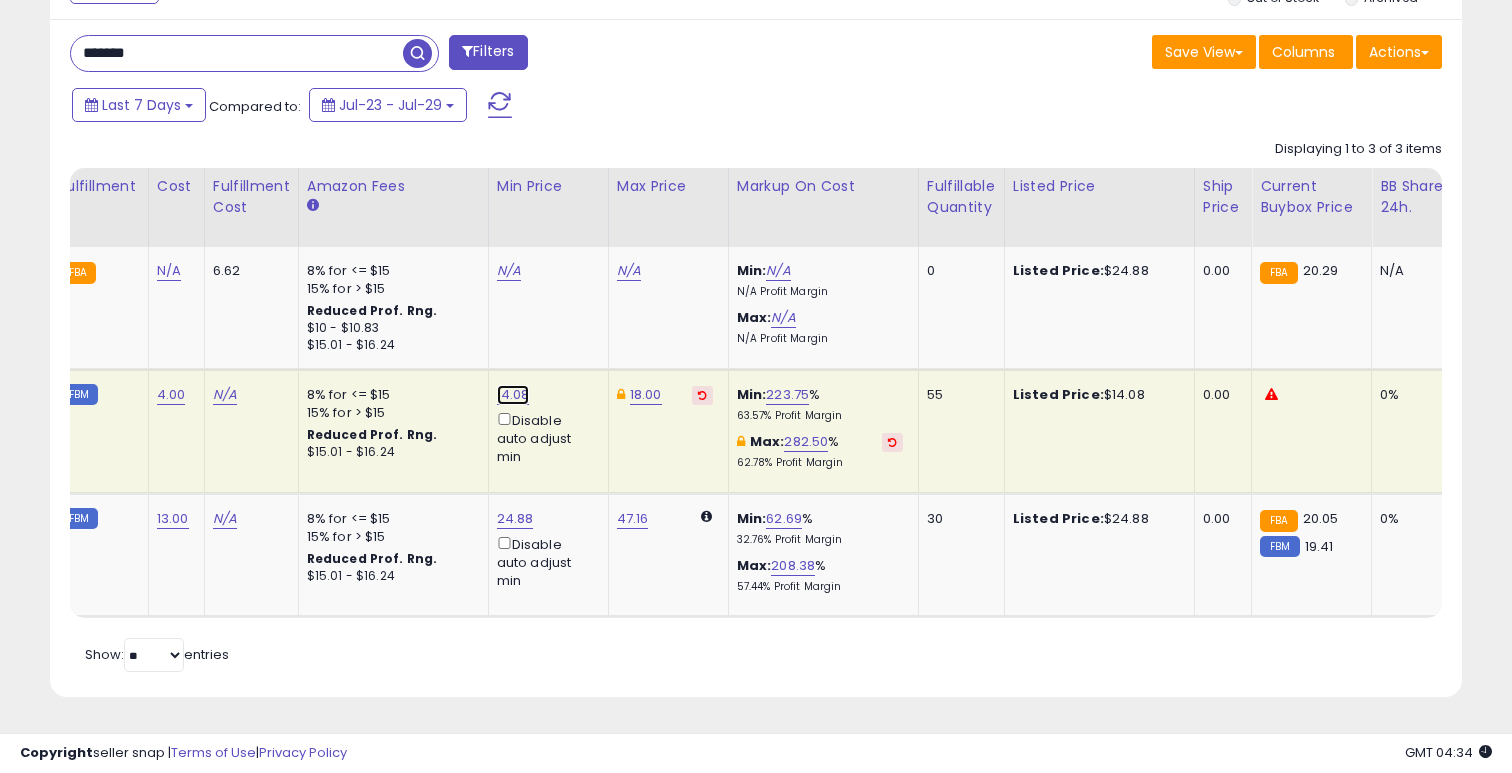 click on "14.08" at bounding box center [513, 395] 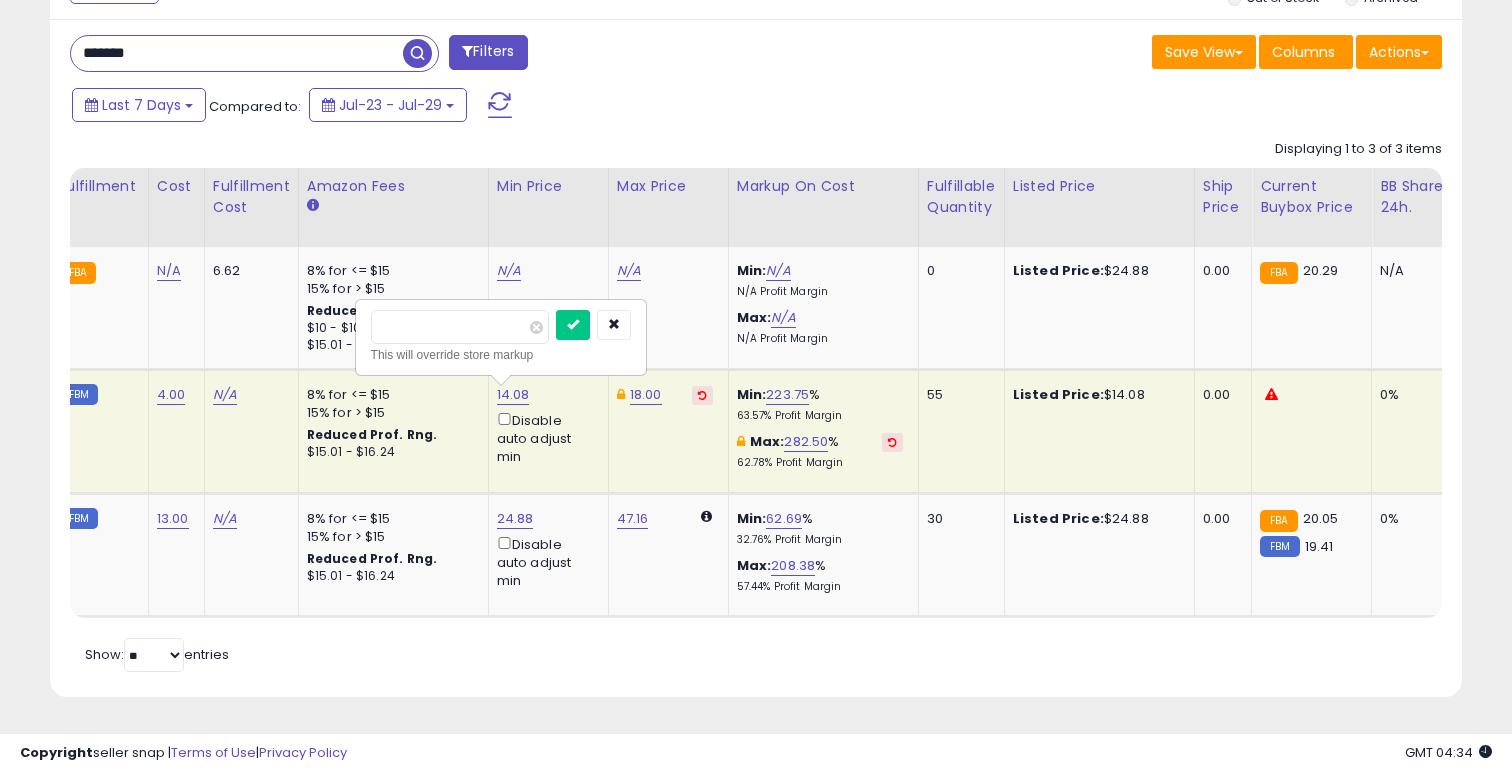 click on "*****" at bounding box center [460, 327] 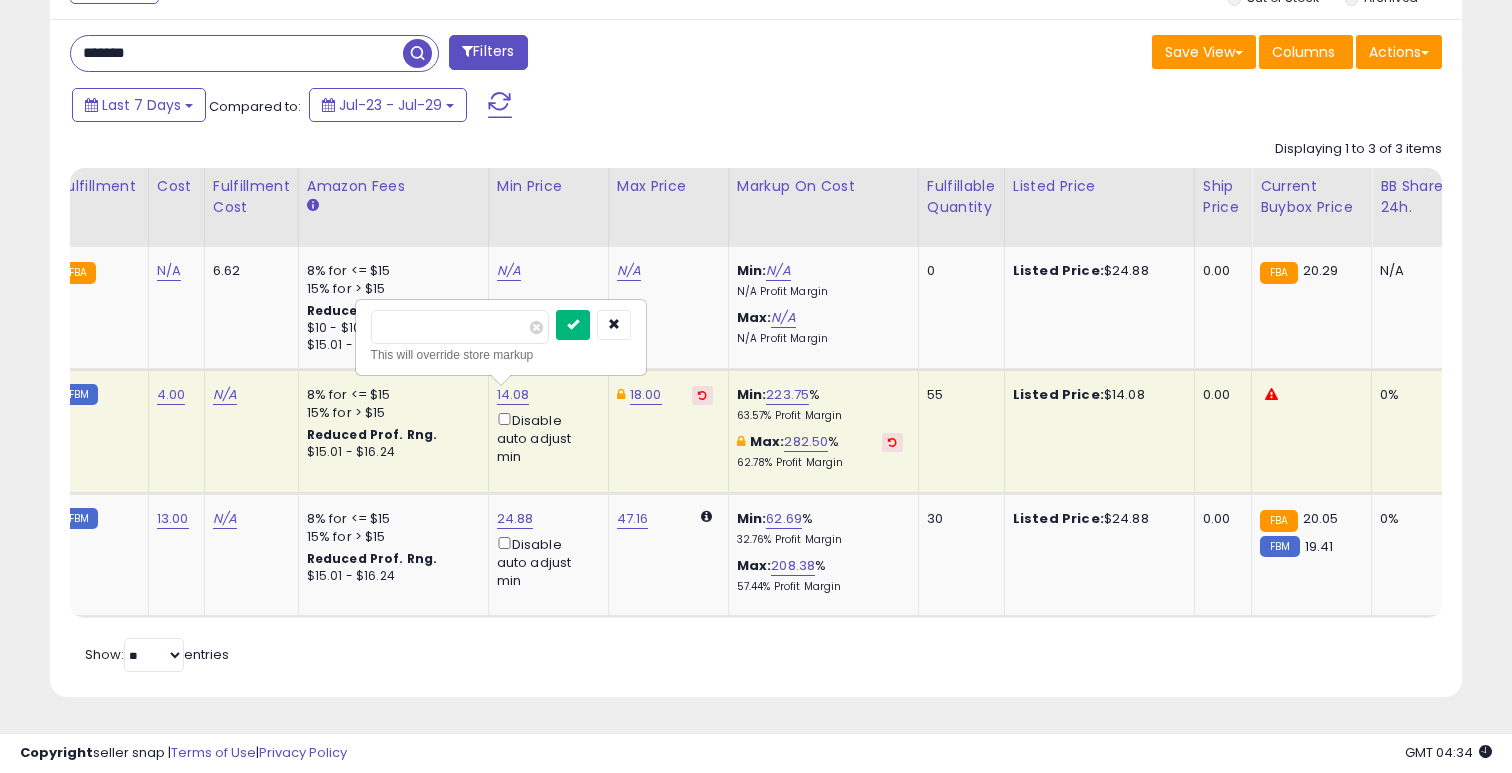 click at bounding box center [573, 325] 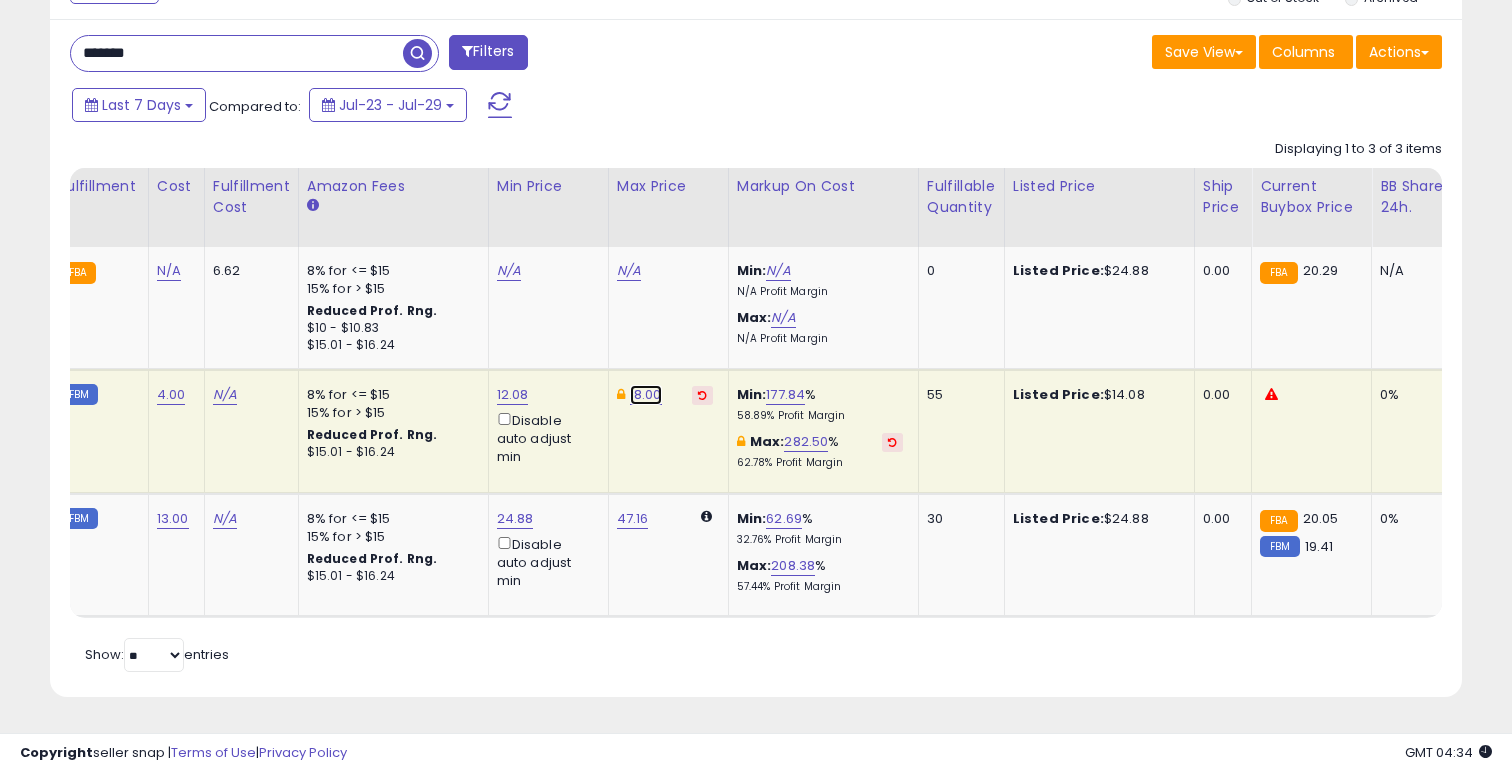 click on "18.00" at bounding box center (646, 395) 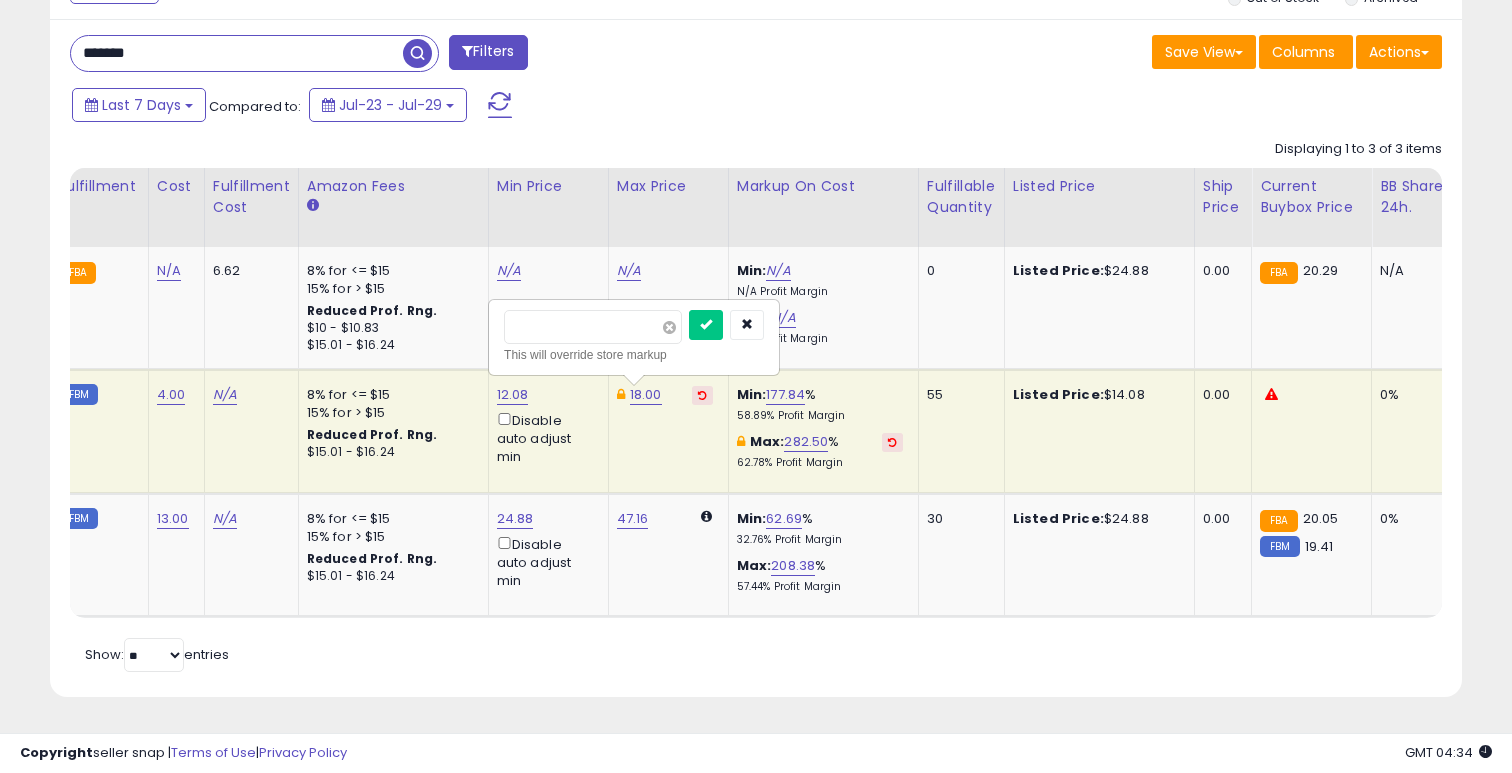 click at bounding box center (669, 327) 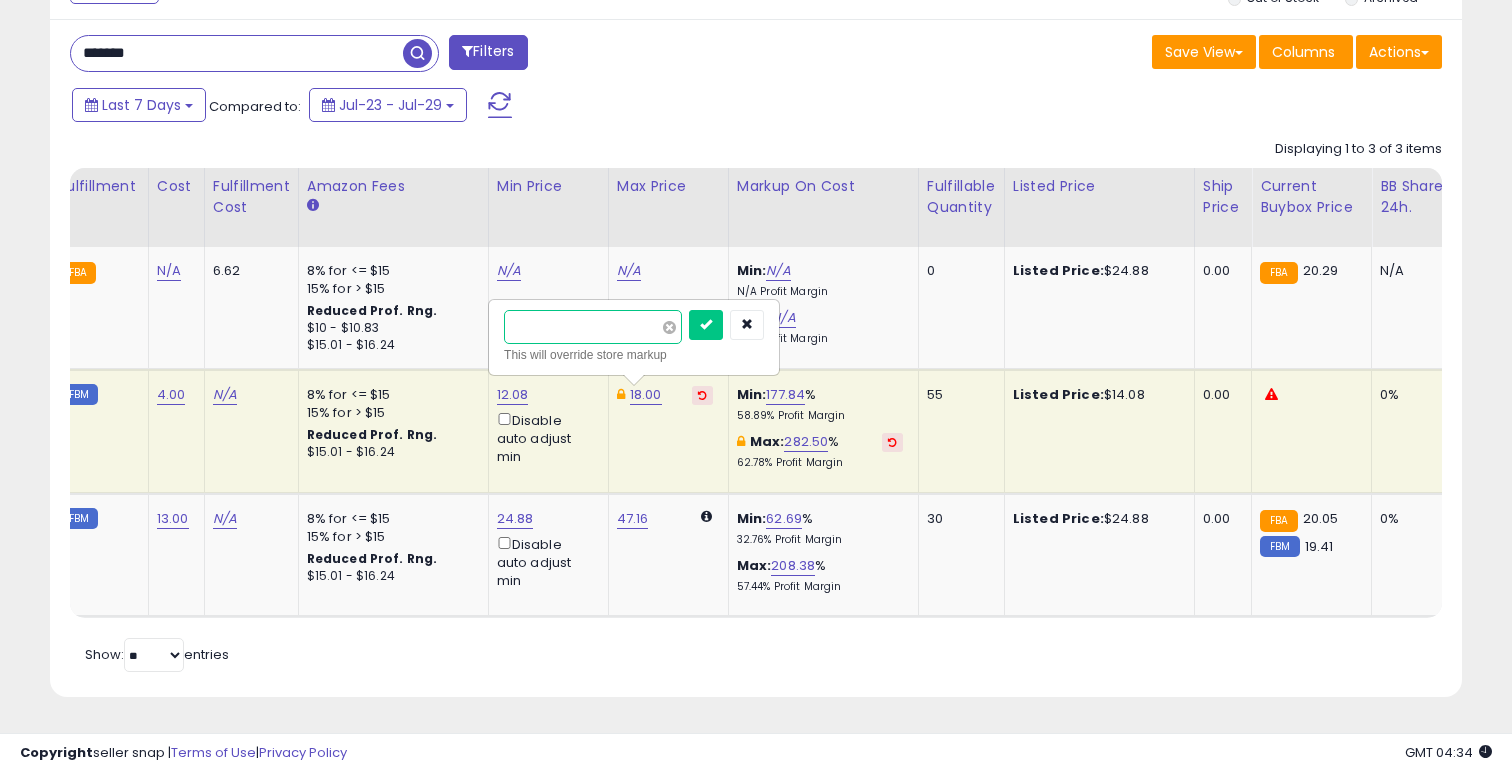 type on "*****" 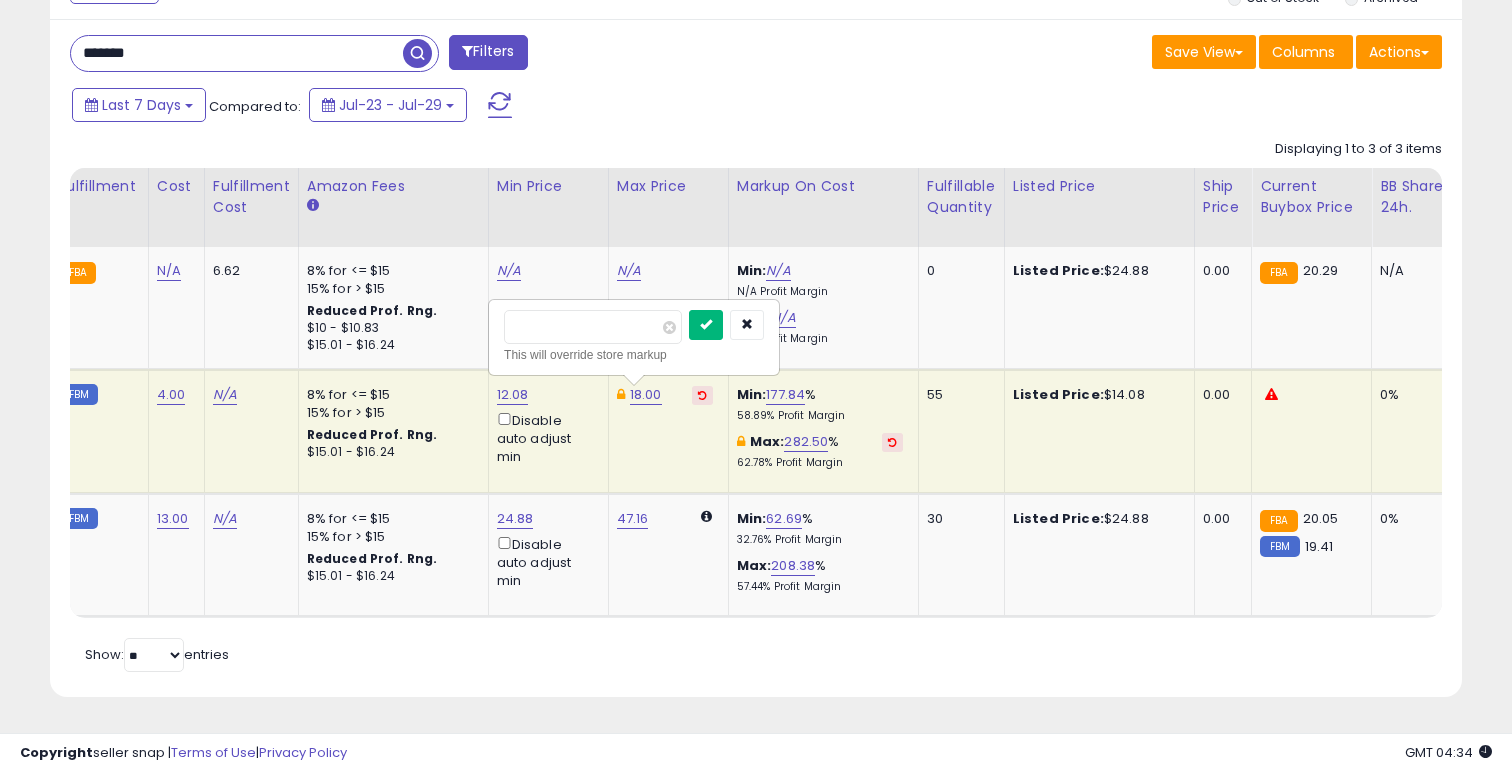 click at bounding box center [706, 324] 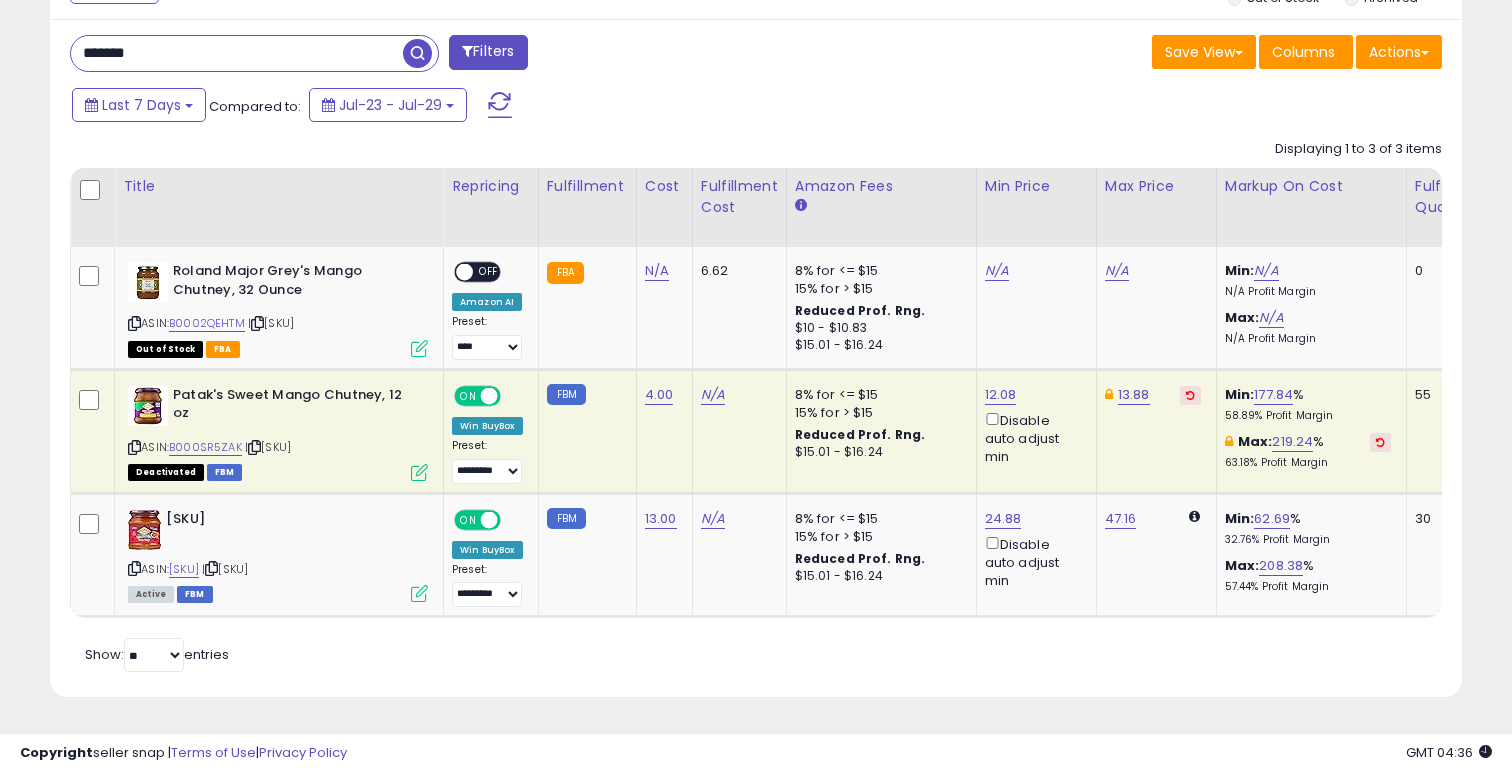 click on "*******" at bounding box center [237, 53] 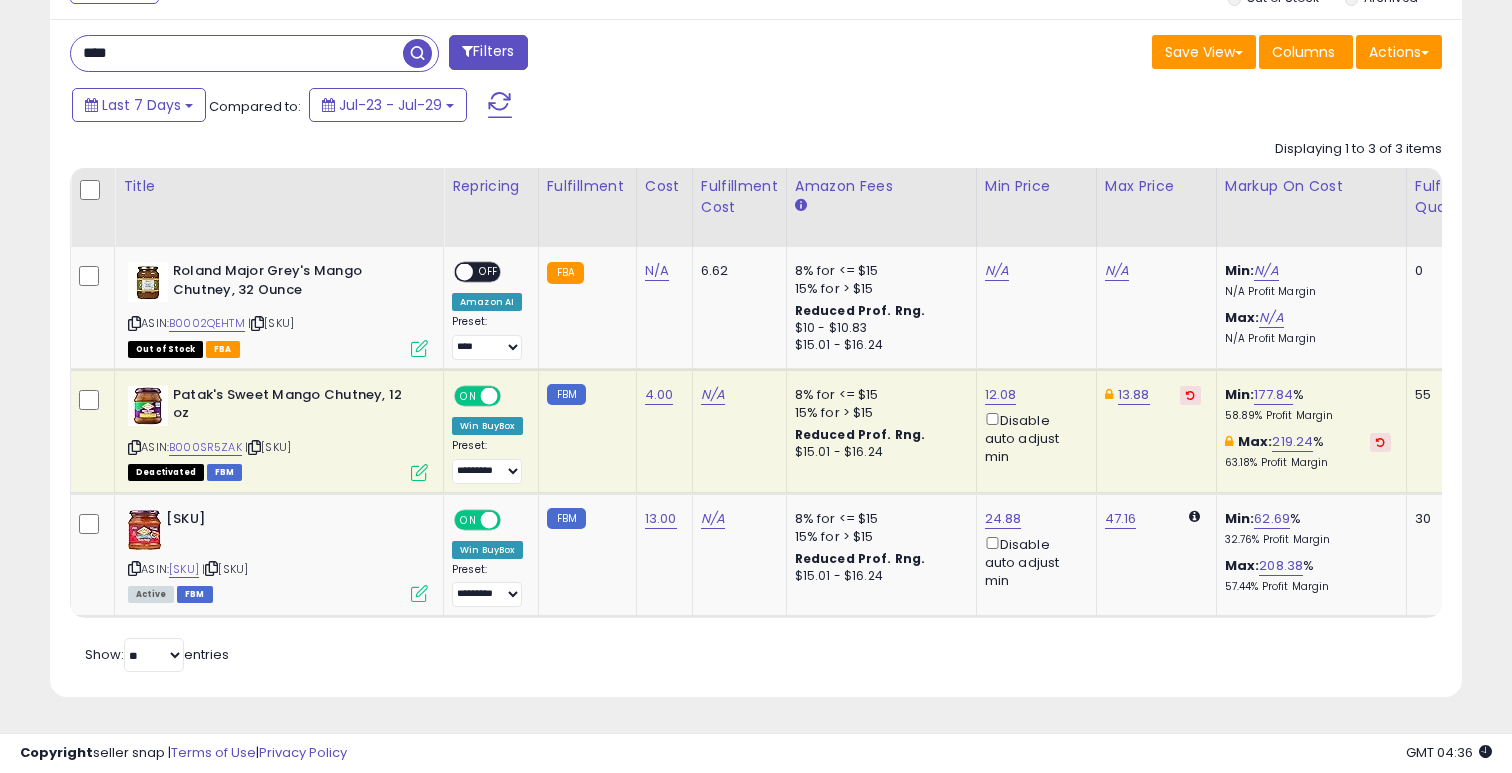 type on "****" 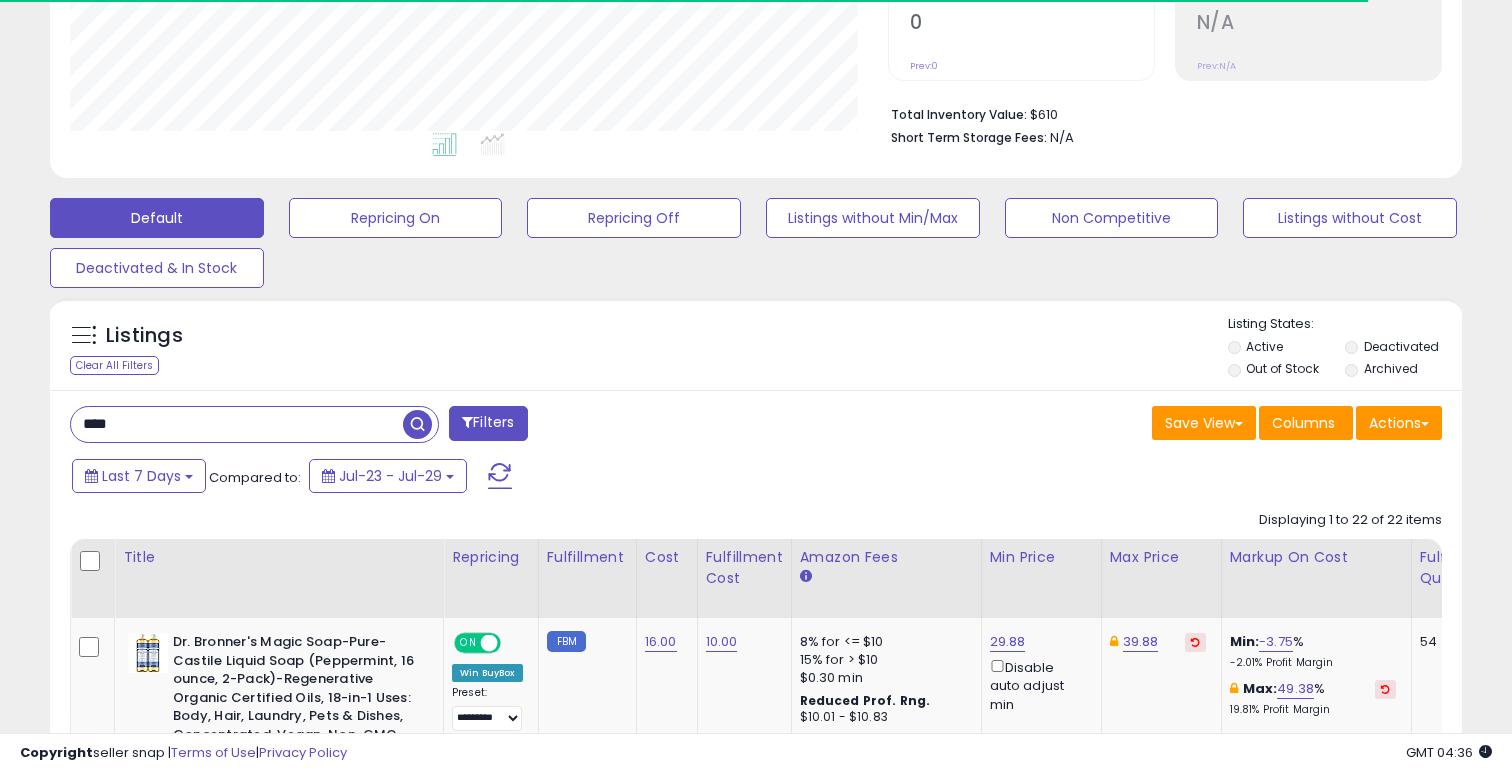 scroll, scrollTop: 803, scrollLeft: 0, axis: vertical 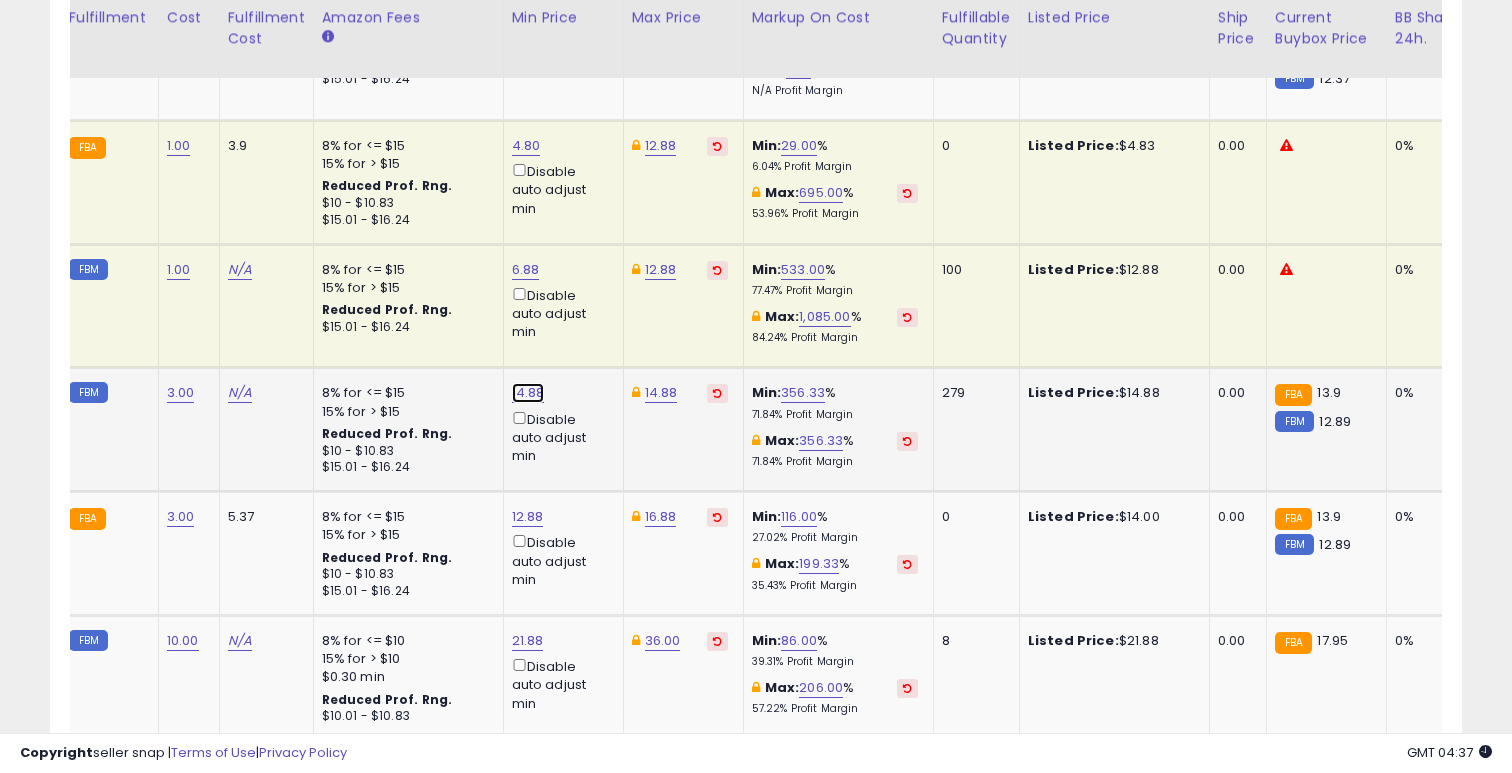 click on "14.88" at bounding box center [530, -372] 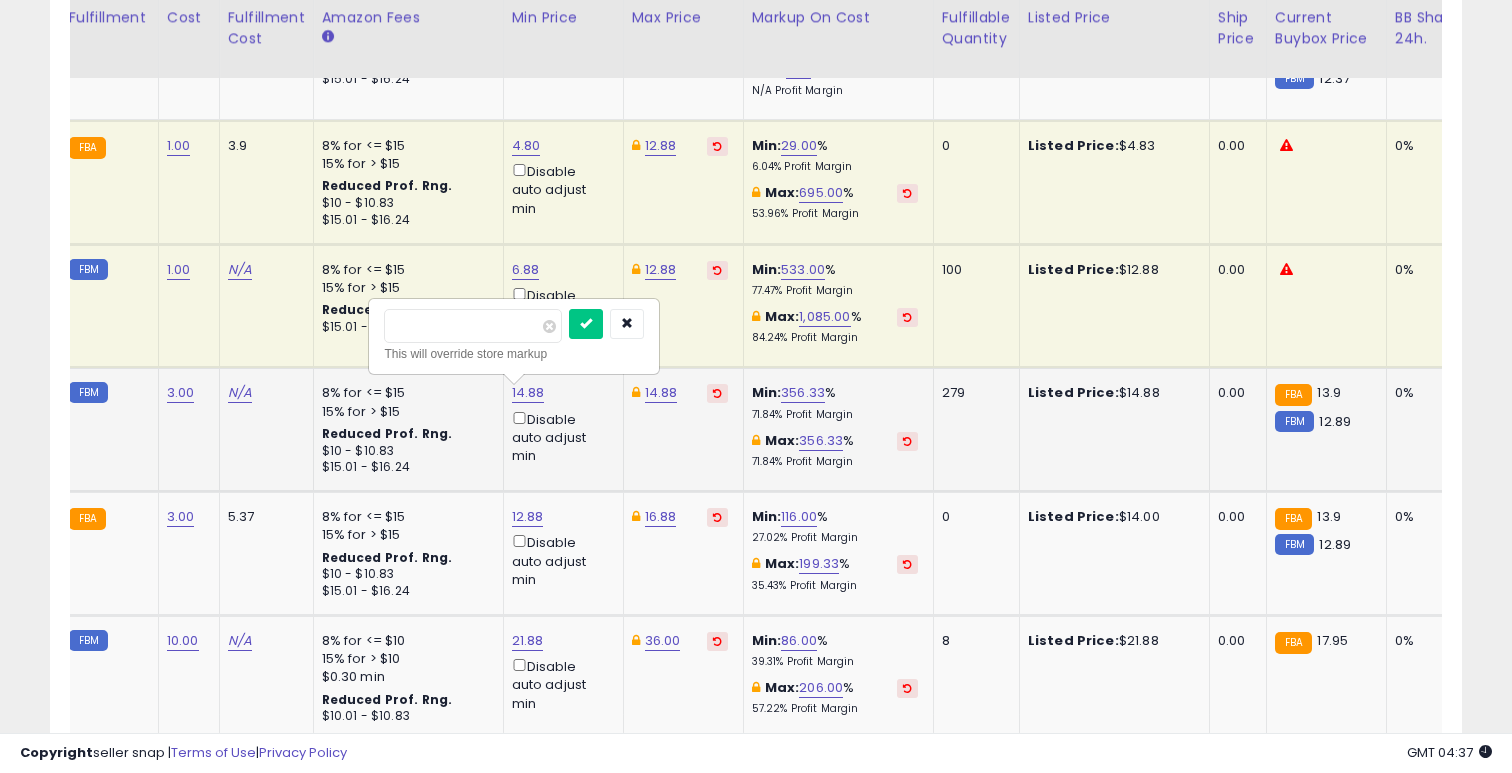 click on "*****" at bounding box center (473, 326) 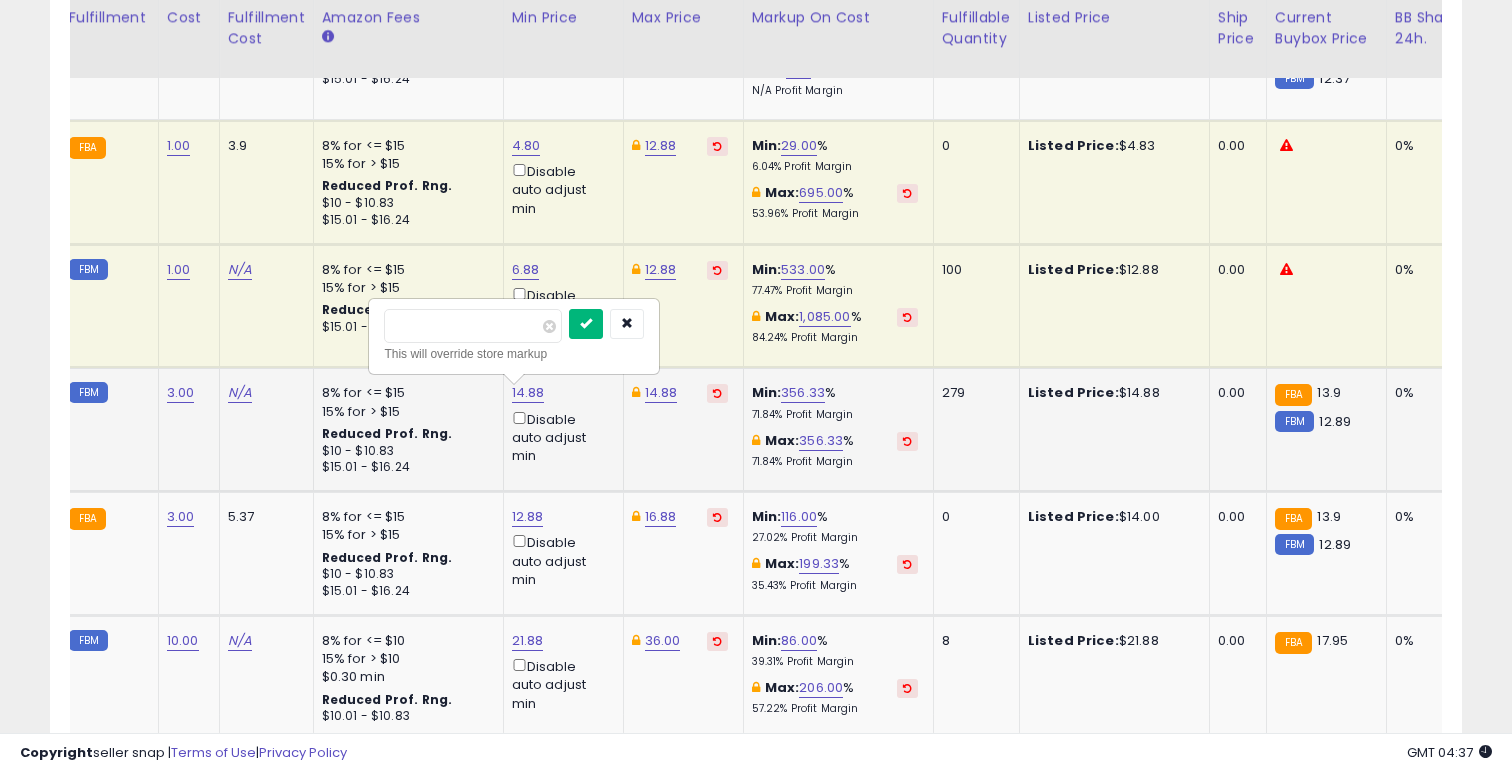 click at bounding box center [586, 324] 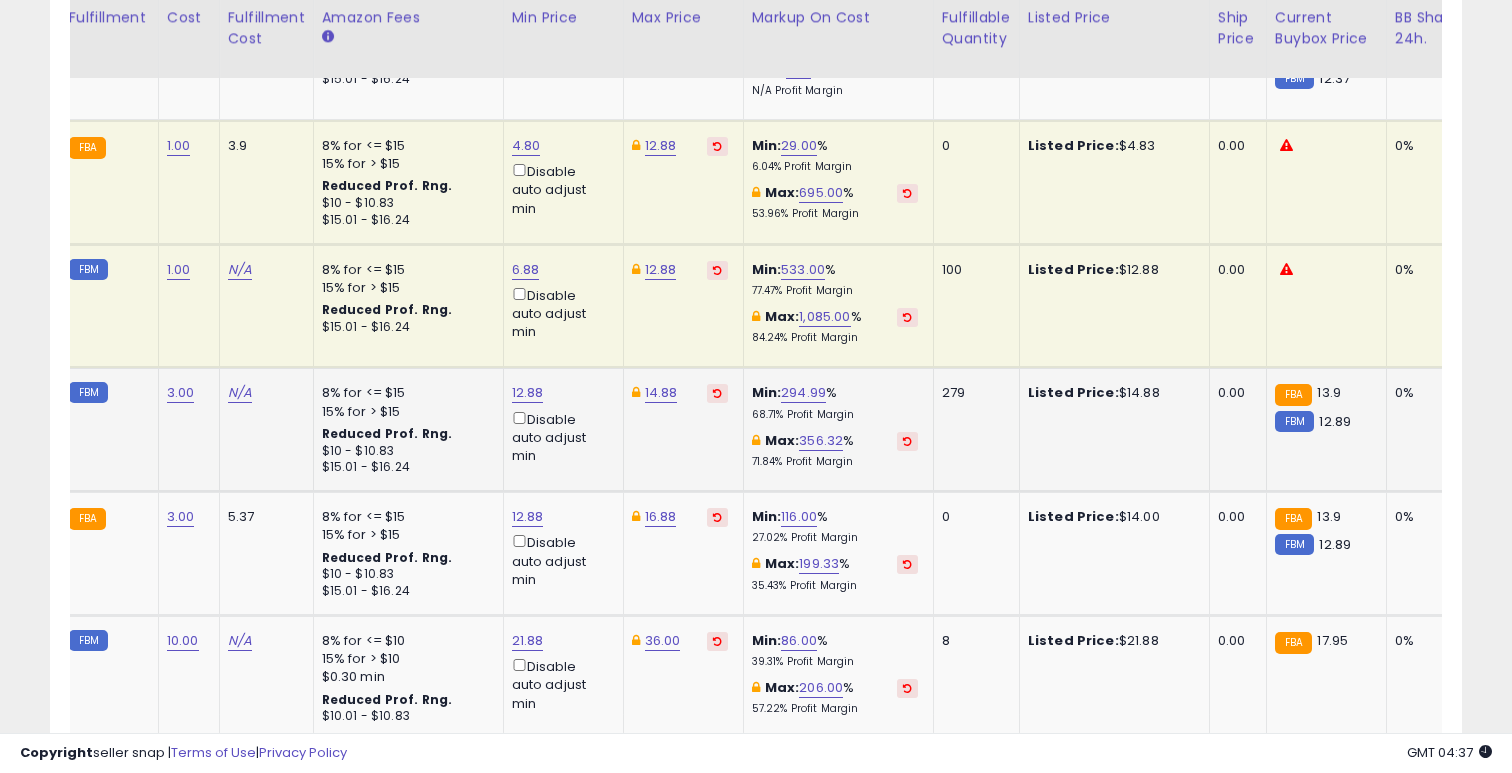 scroll, scrollTop: 0, scrollLeft: 329, axis: horizontal 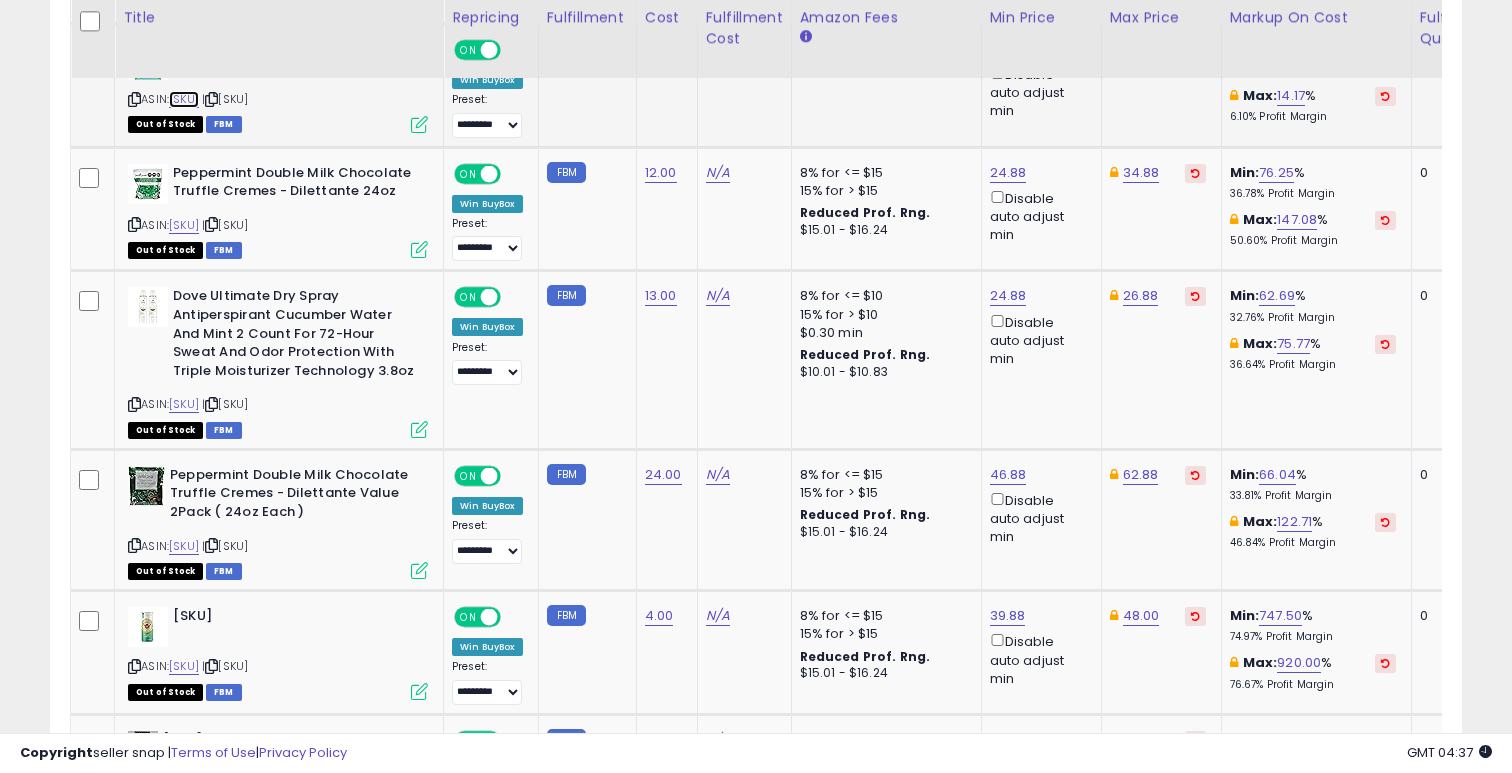 click on "[SKU]" at bounding box center [184, 99] 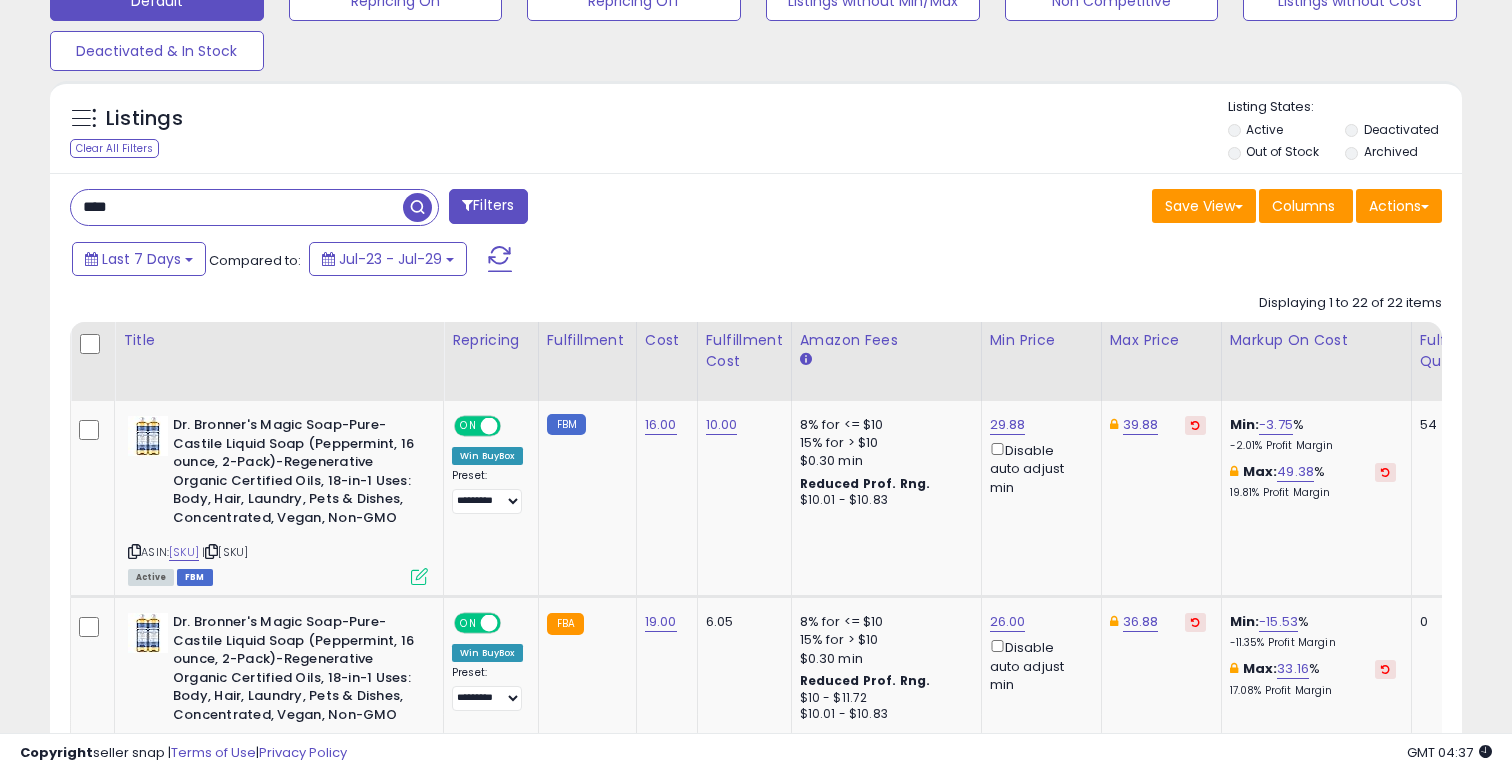 click on "****" at bounding box center (237, 207) 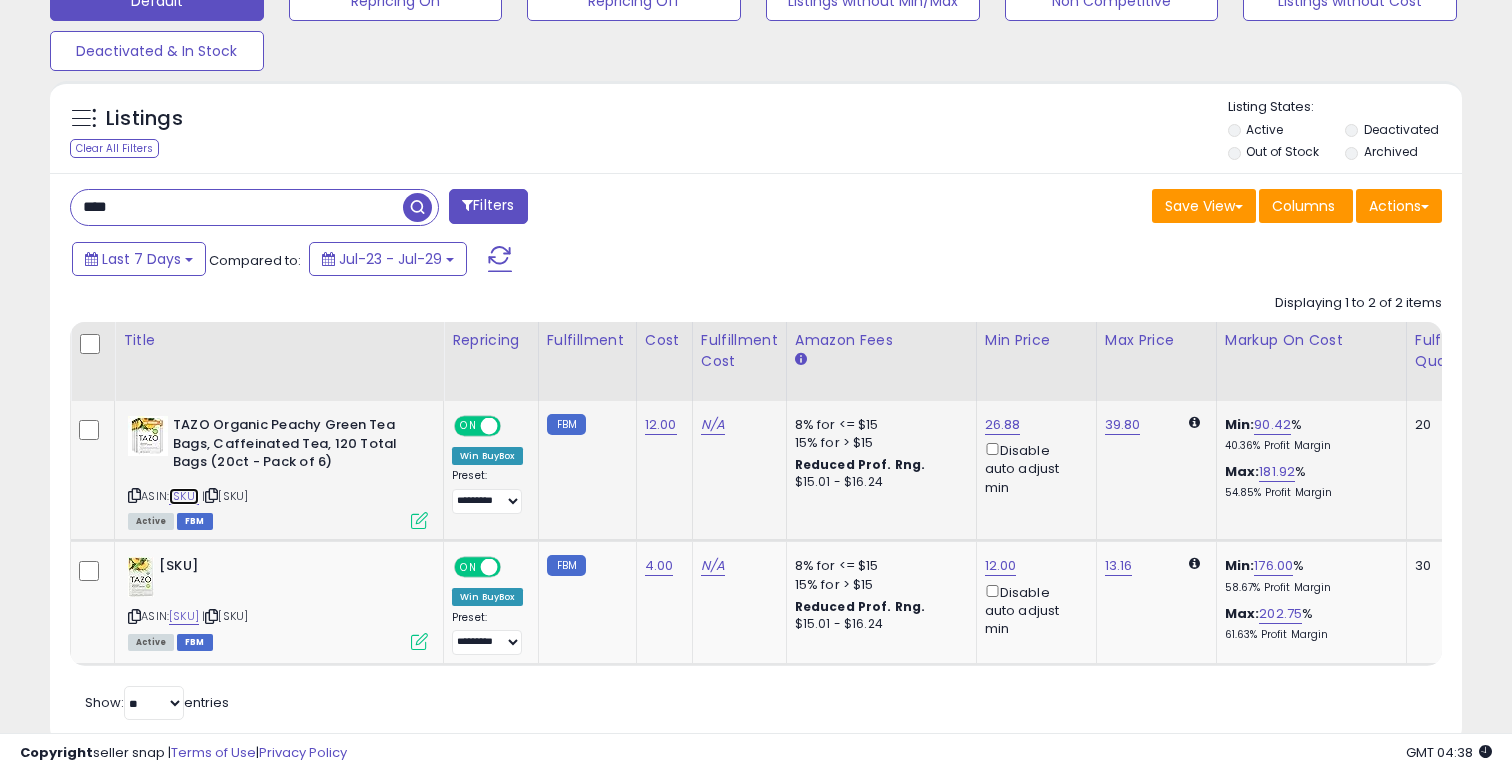 click on "[SKU]" at bounding box center [184, 496] 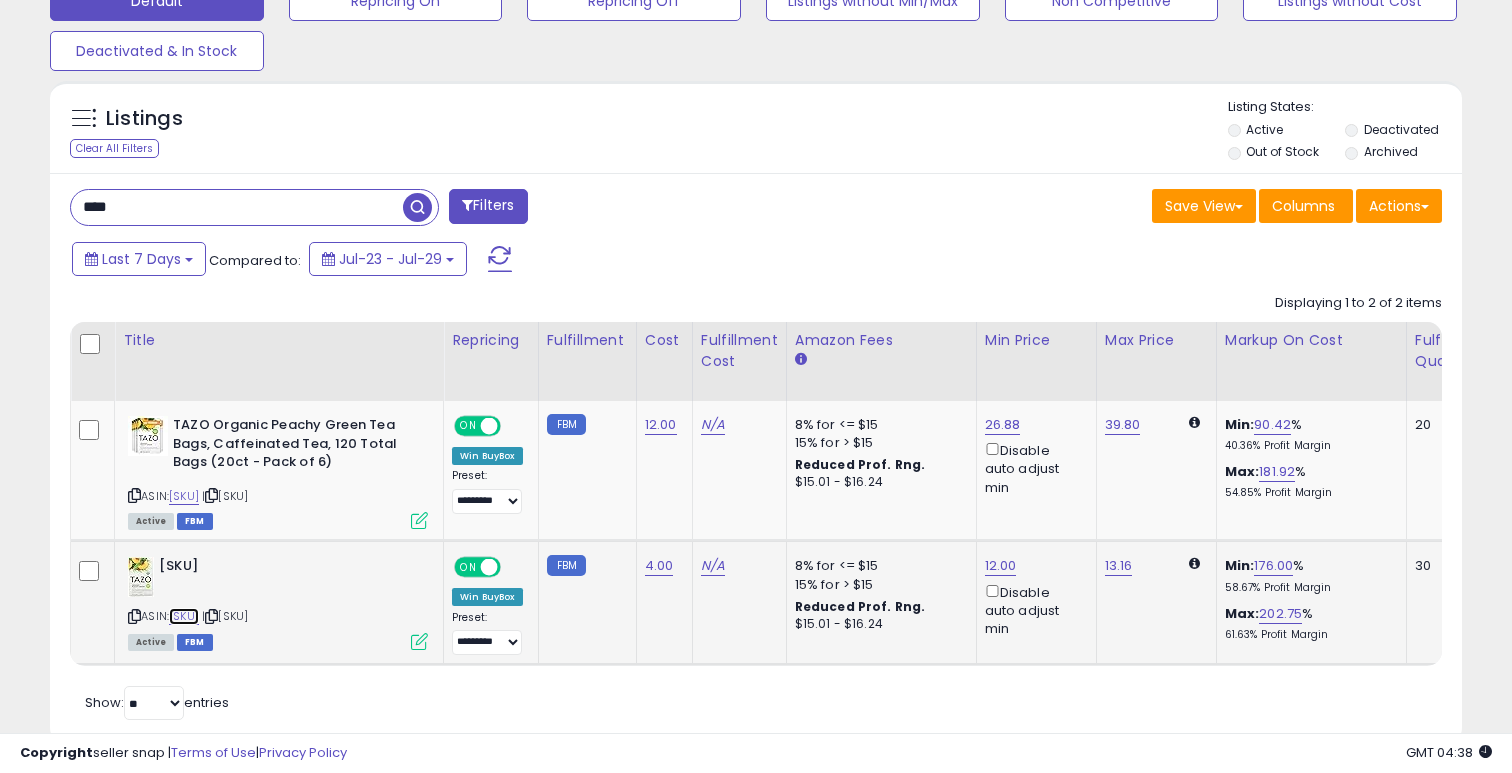 click on "[SKU]" at bounding box center [184, 616] 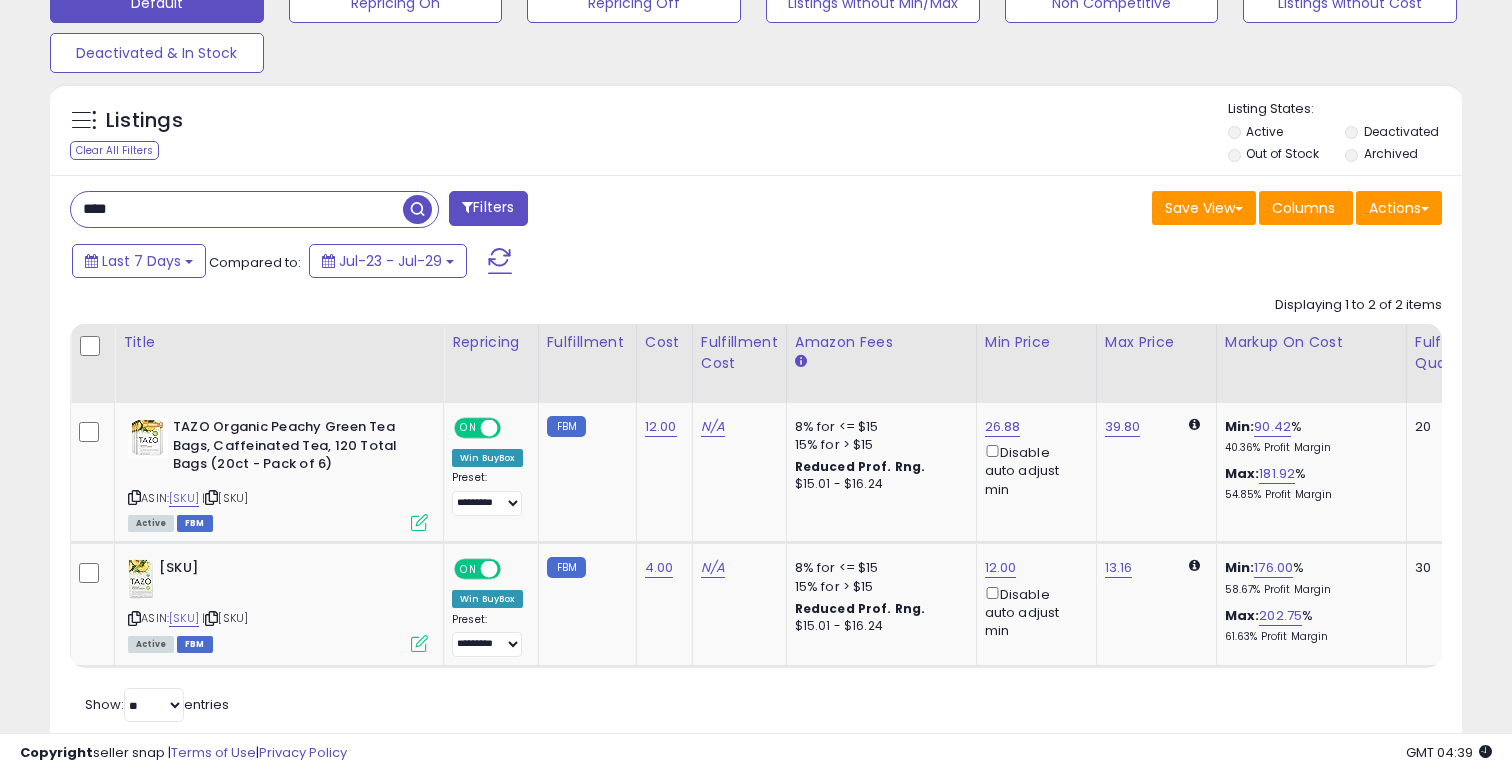 click on "****" at bounding box center [237, 209] 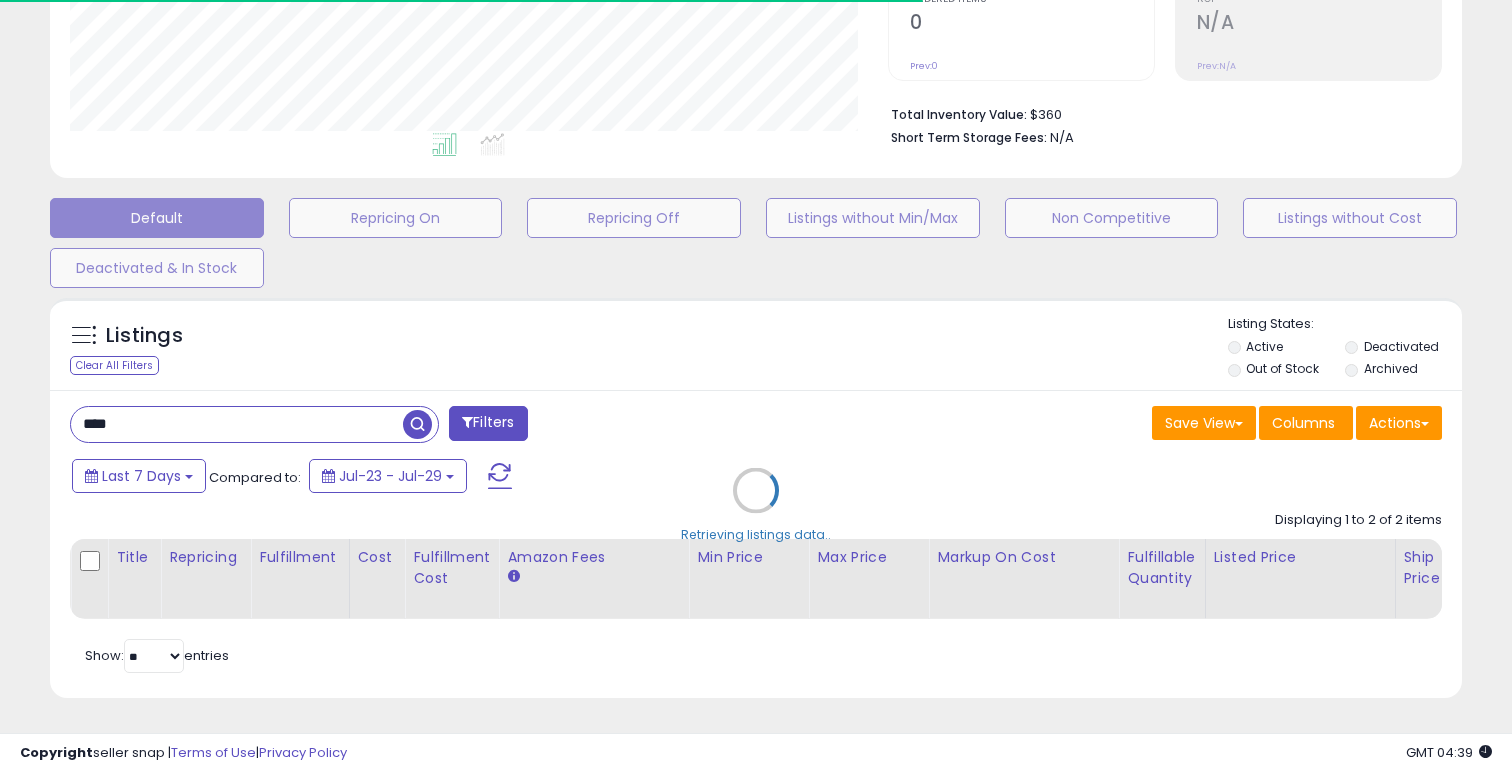 scroll, scrollTop: 555, scrollLeft: 0, axis: vertical 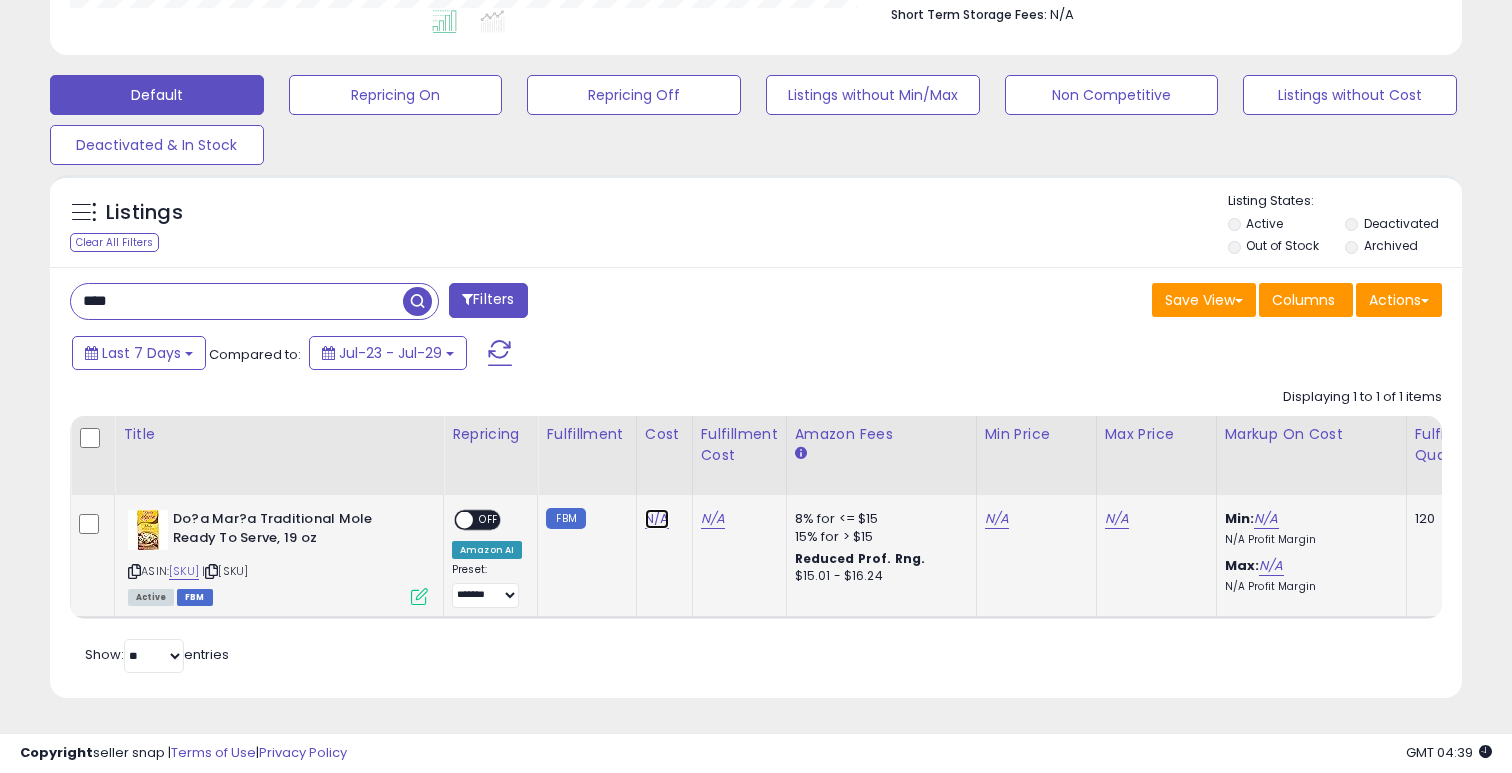 click on "N/A" at bounding box center [657, 519] 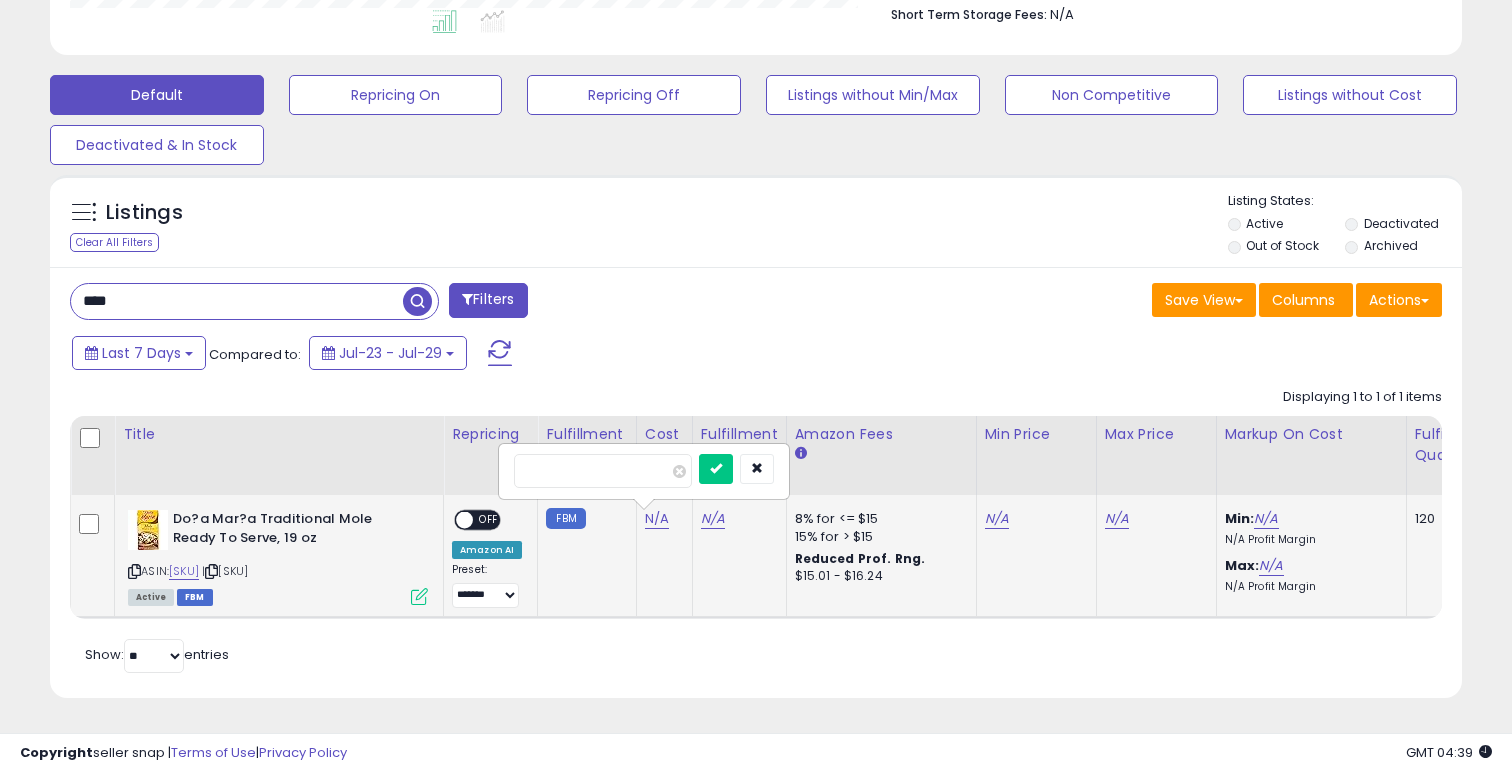type on "*" 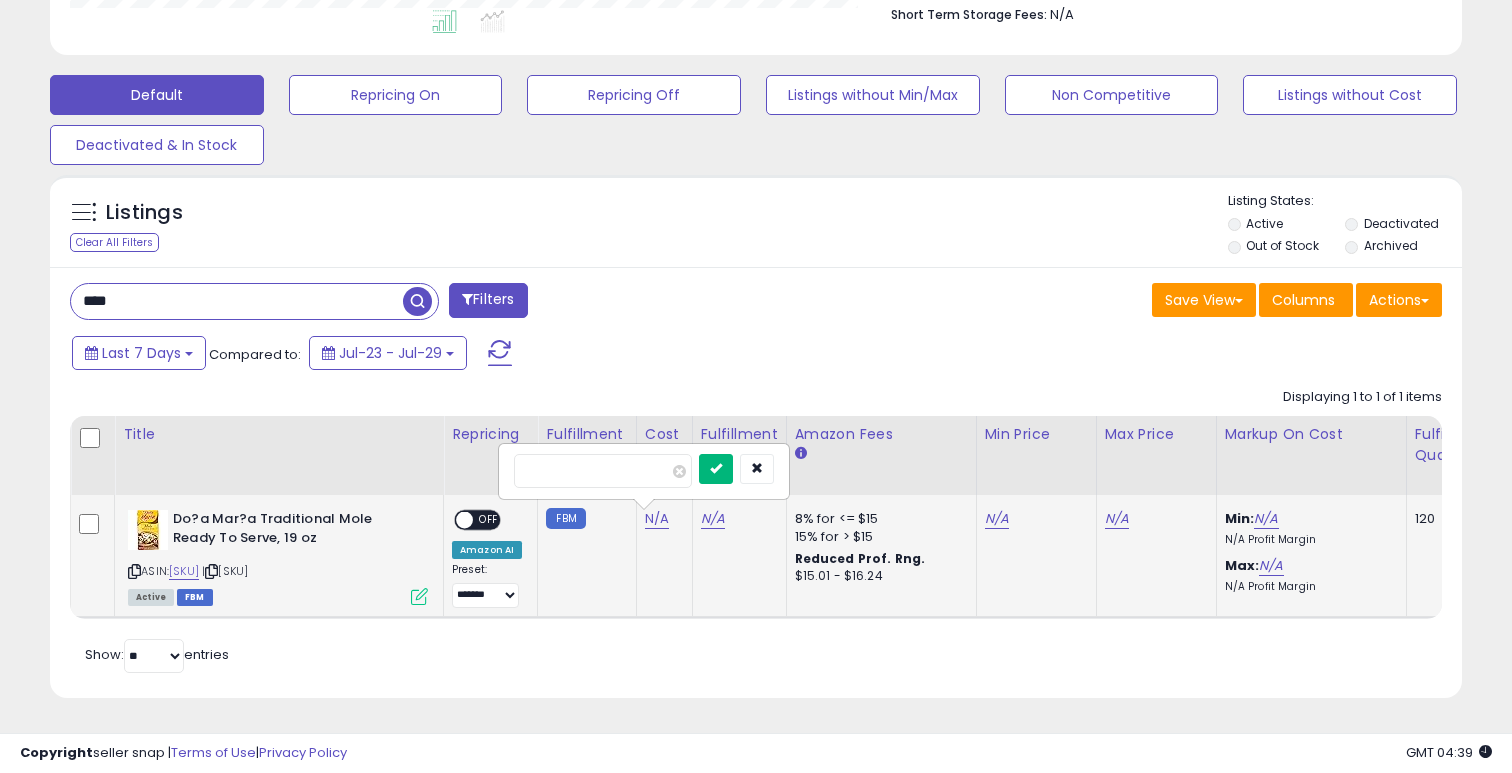 click at bounding box center (716, 469) 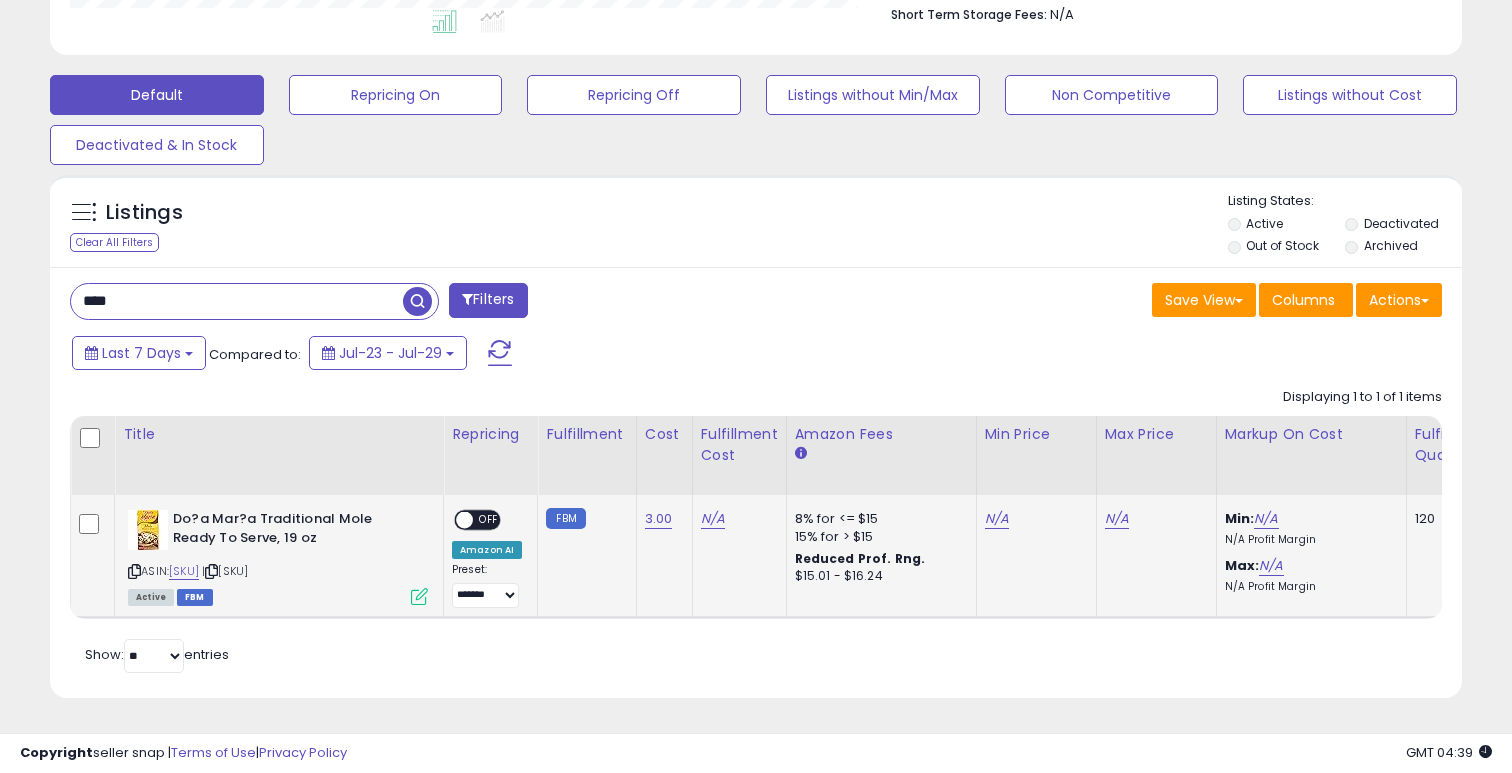 scroll, scrollTop: 0, scrollLeft: 223, axis: horizontal 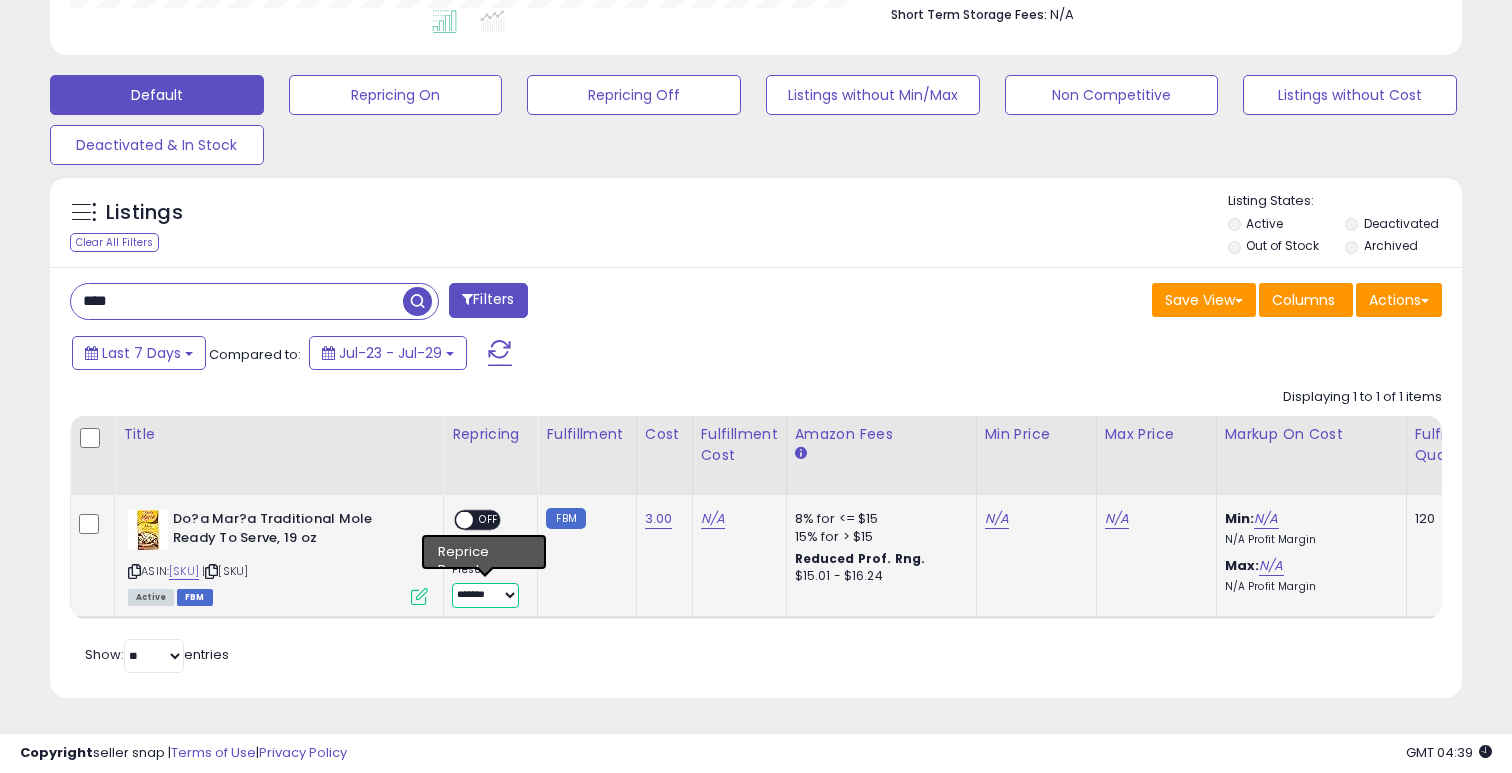 click on "**********" at bounding box center [485, 595] 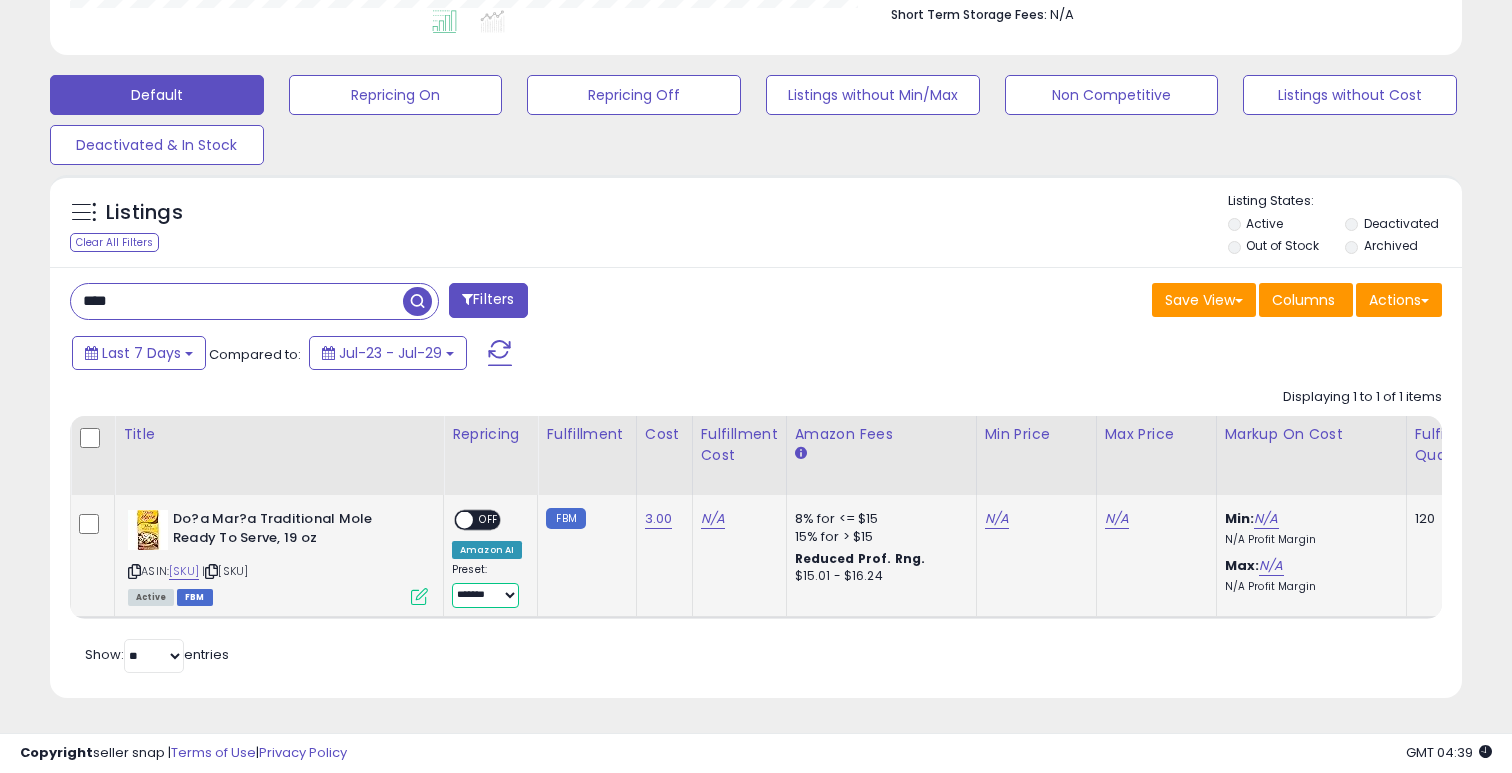 select on "*********" 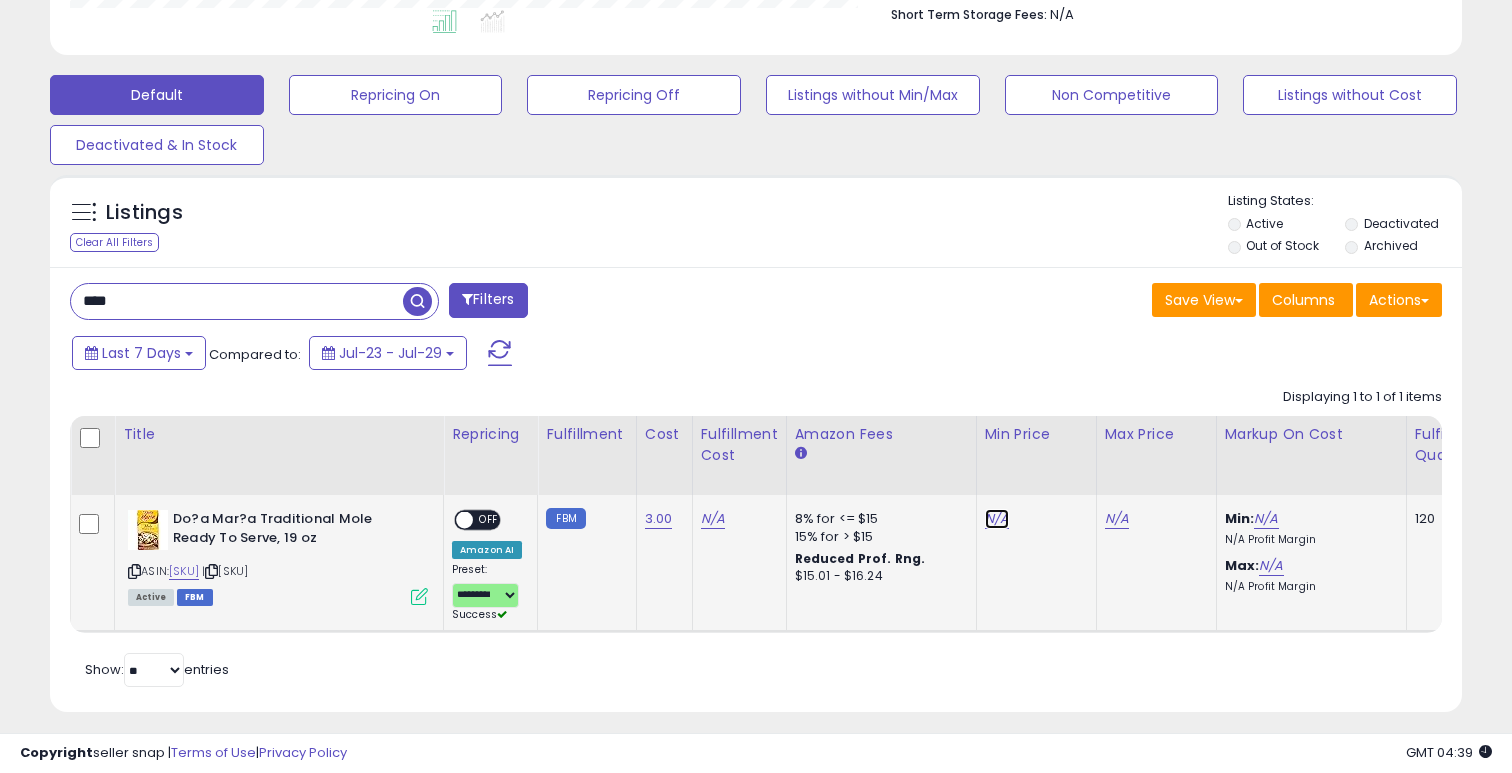 click on "N/A" at bounding box center [997, 519] 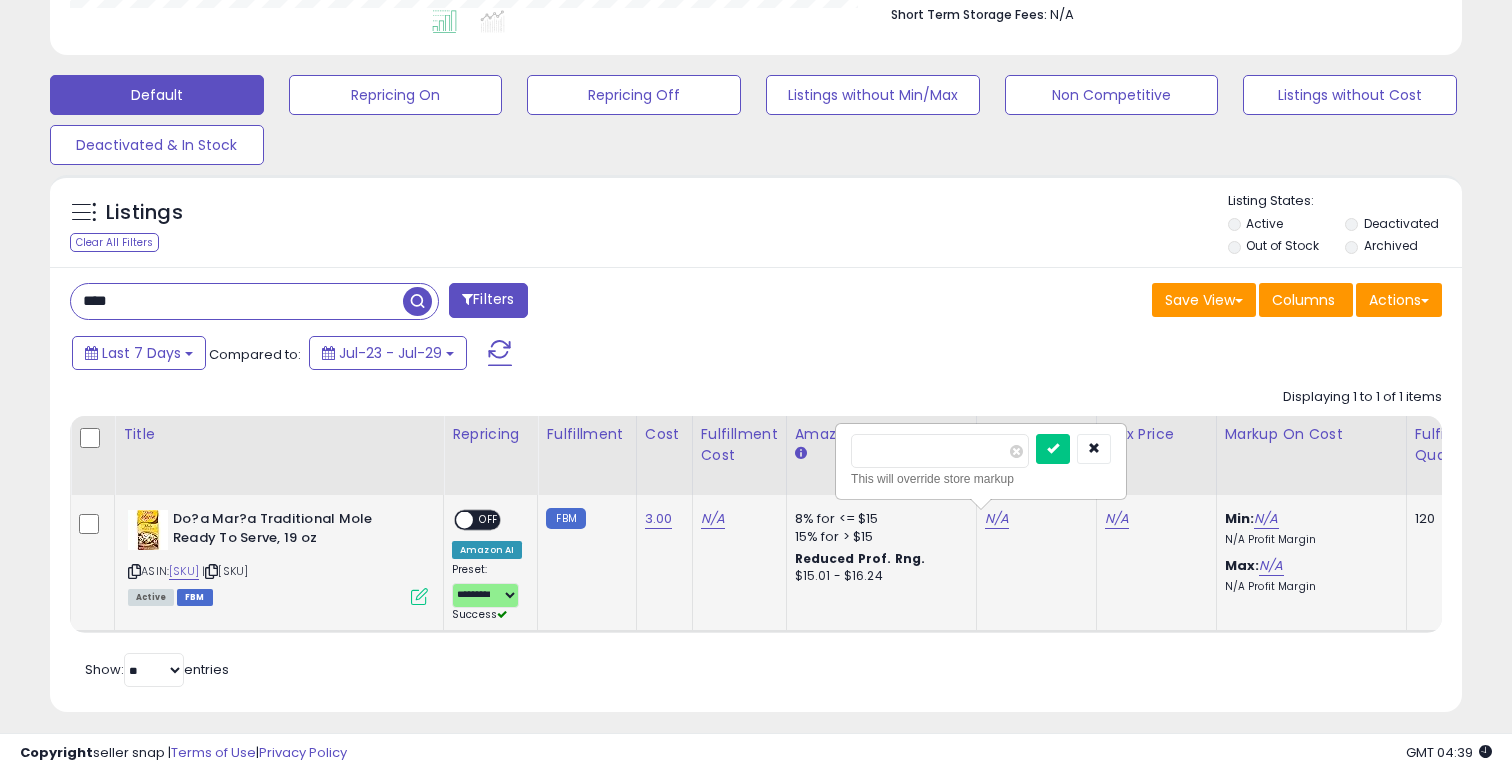 scroll, scrollTop: 0, scrollLeft: 294, axis: horizontal 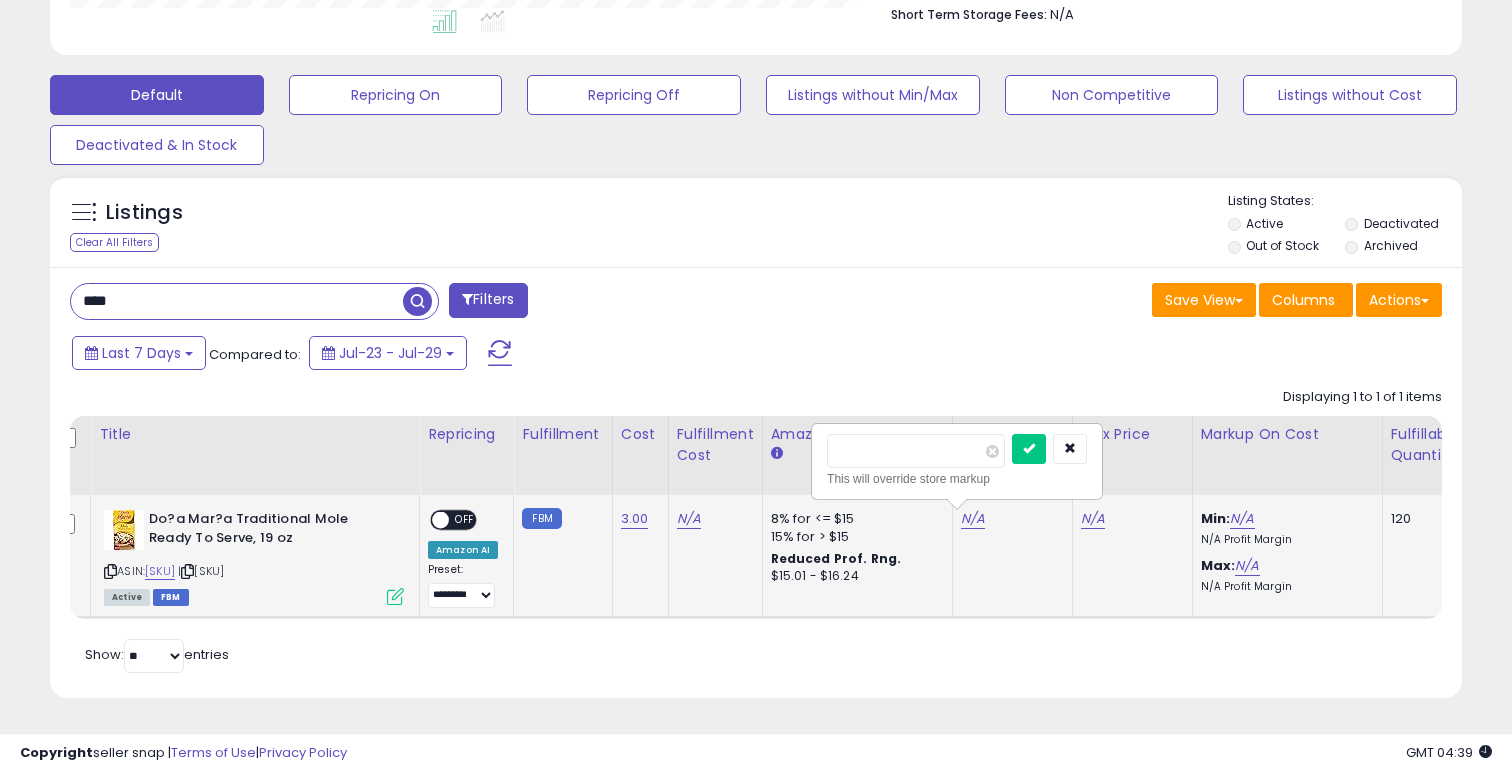 type on "*" 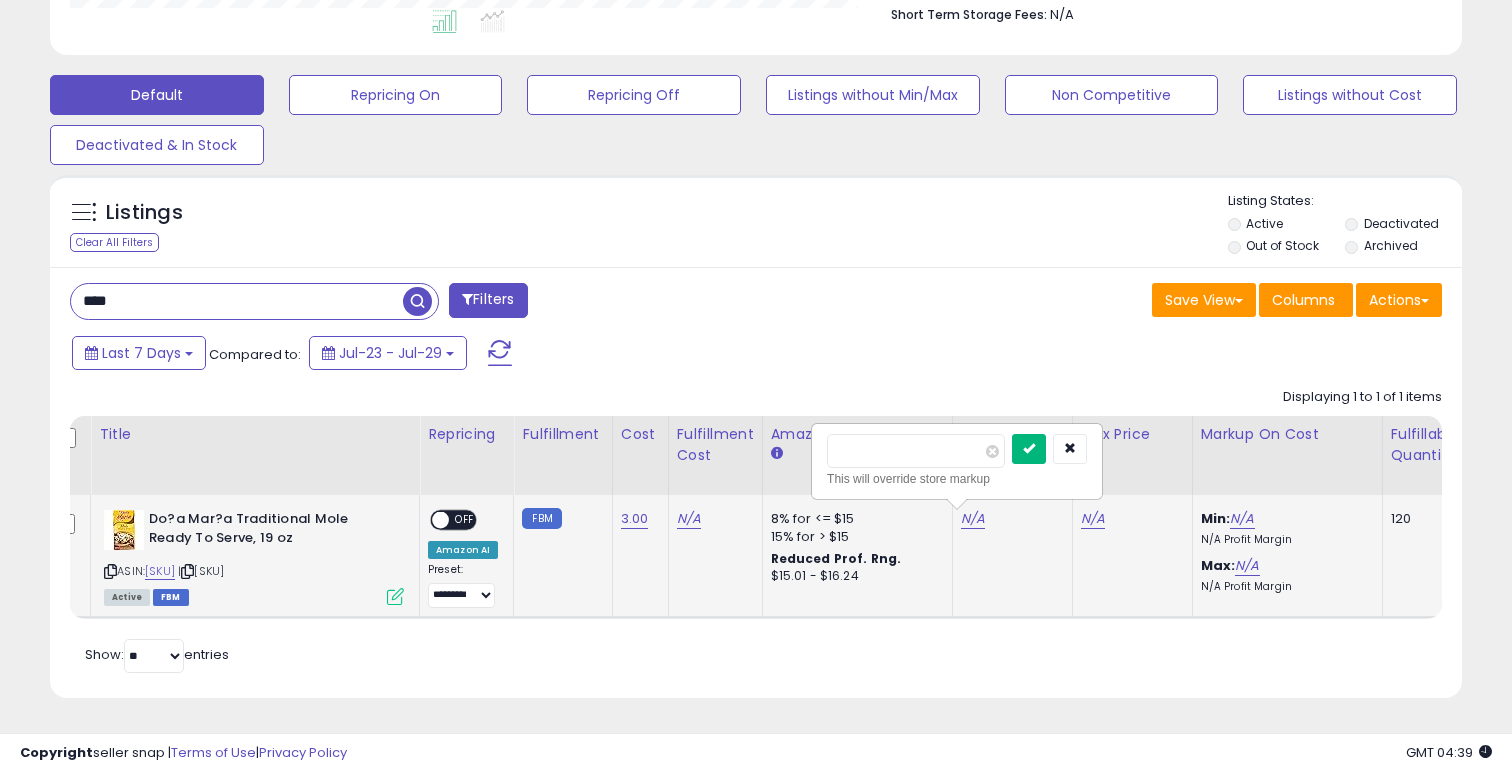 click at bounding box center [1029, 448] 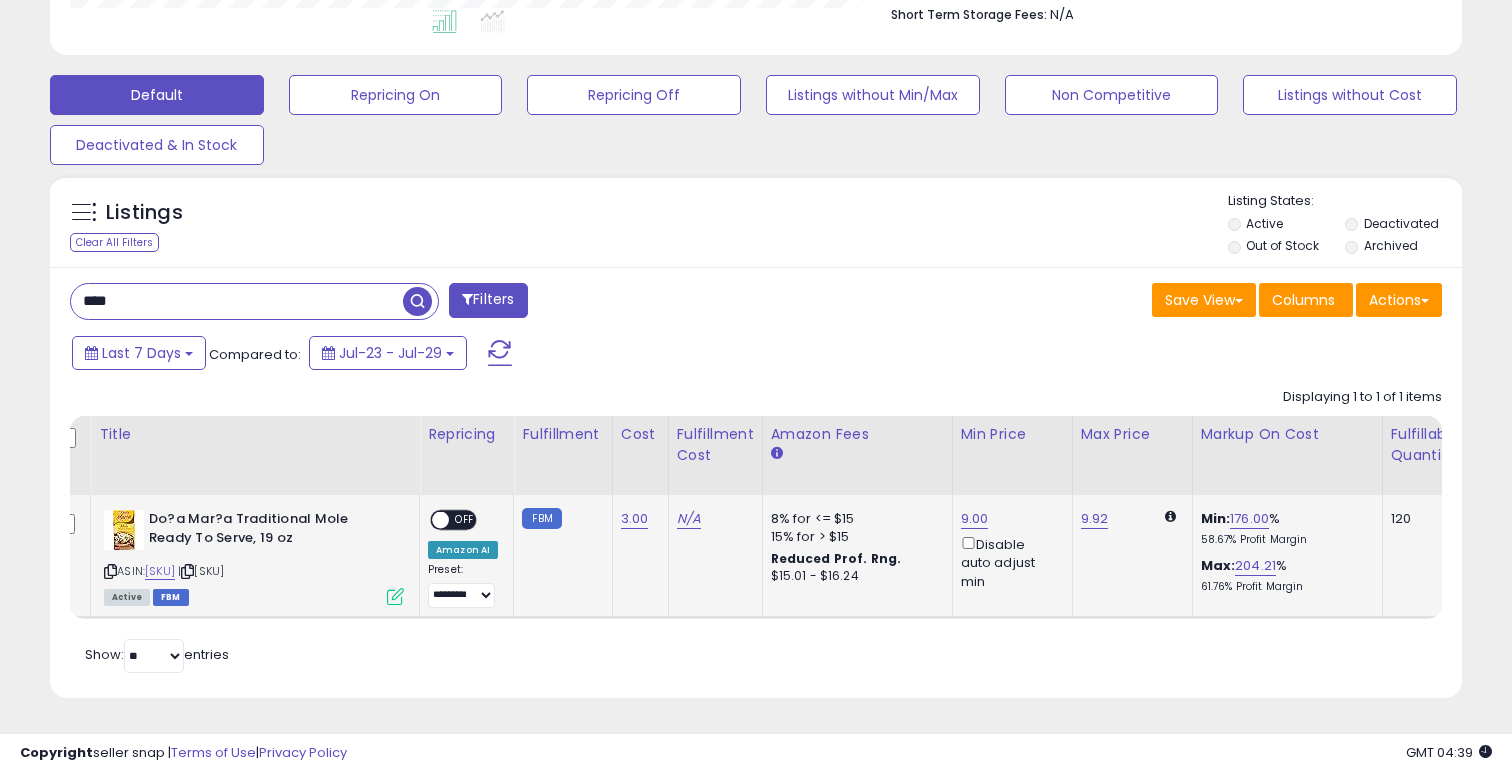 click on "OFF" at bounding box center (465, 520) 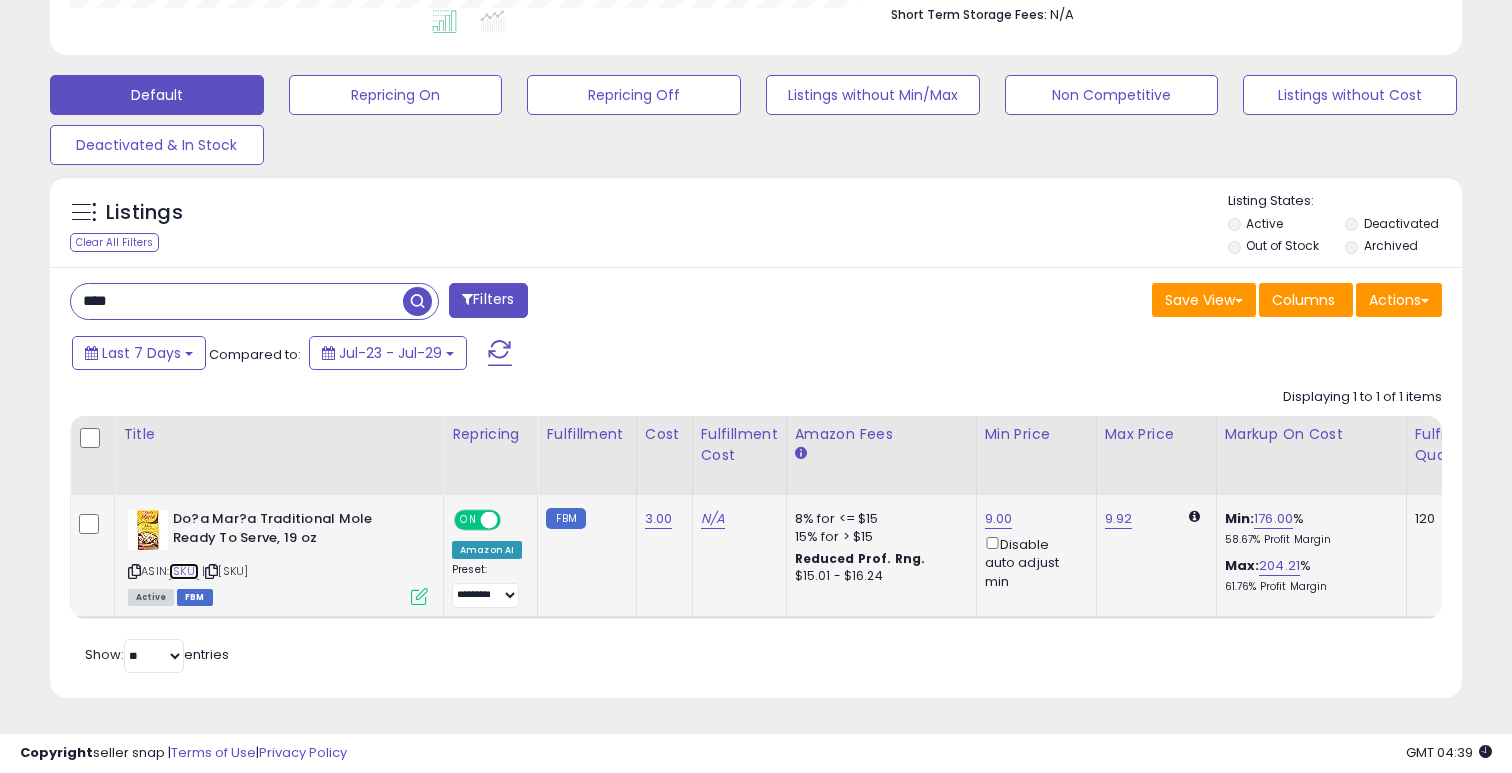 click on "[SKU]" at bounding box center (184, 571) 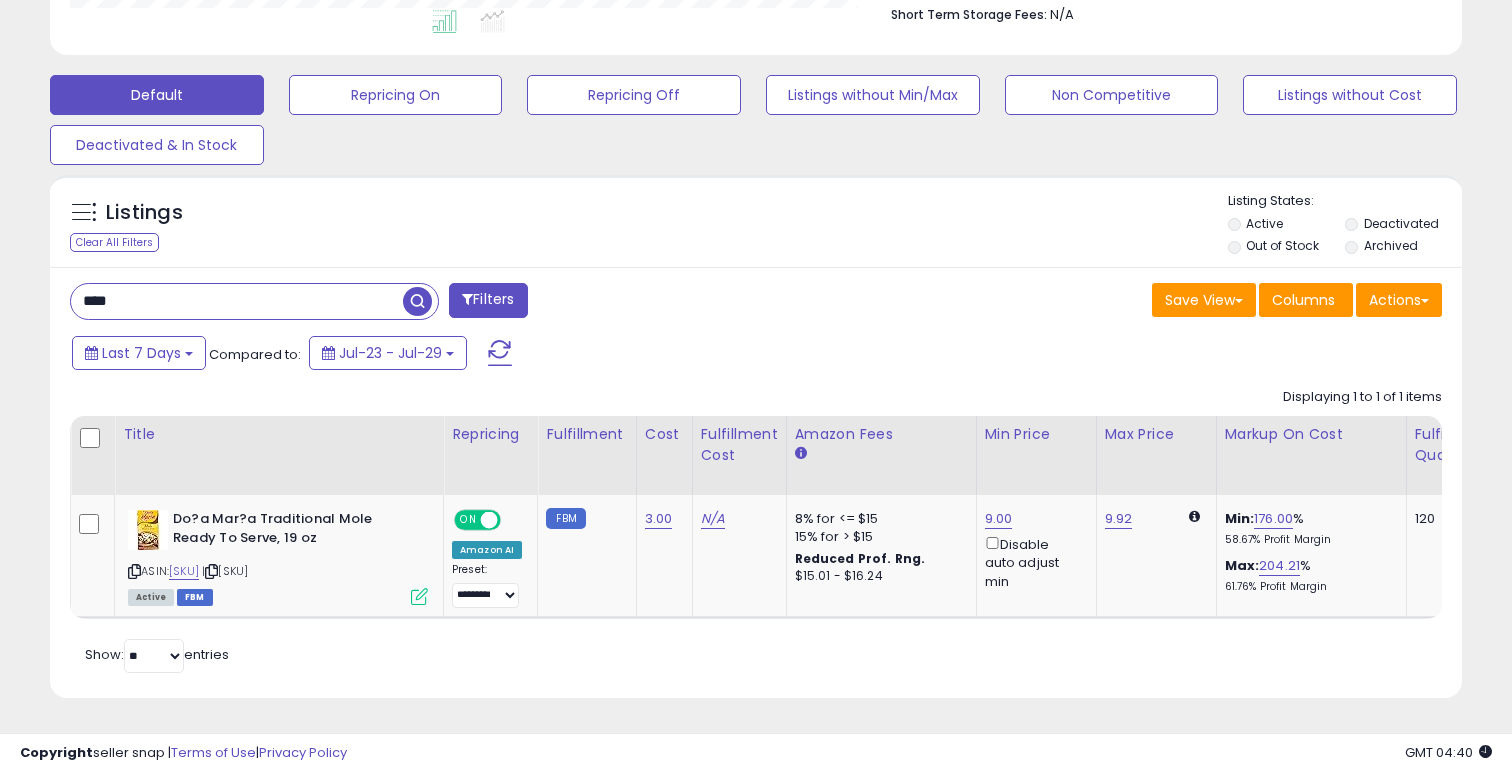 click on "Save View
Save As New View
Update Current View
Columns
Actions
Import  Export Visible Columns" at bounding box center [1106, 302] 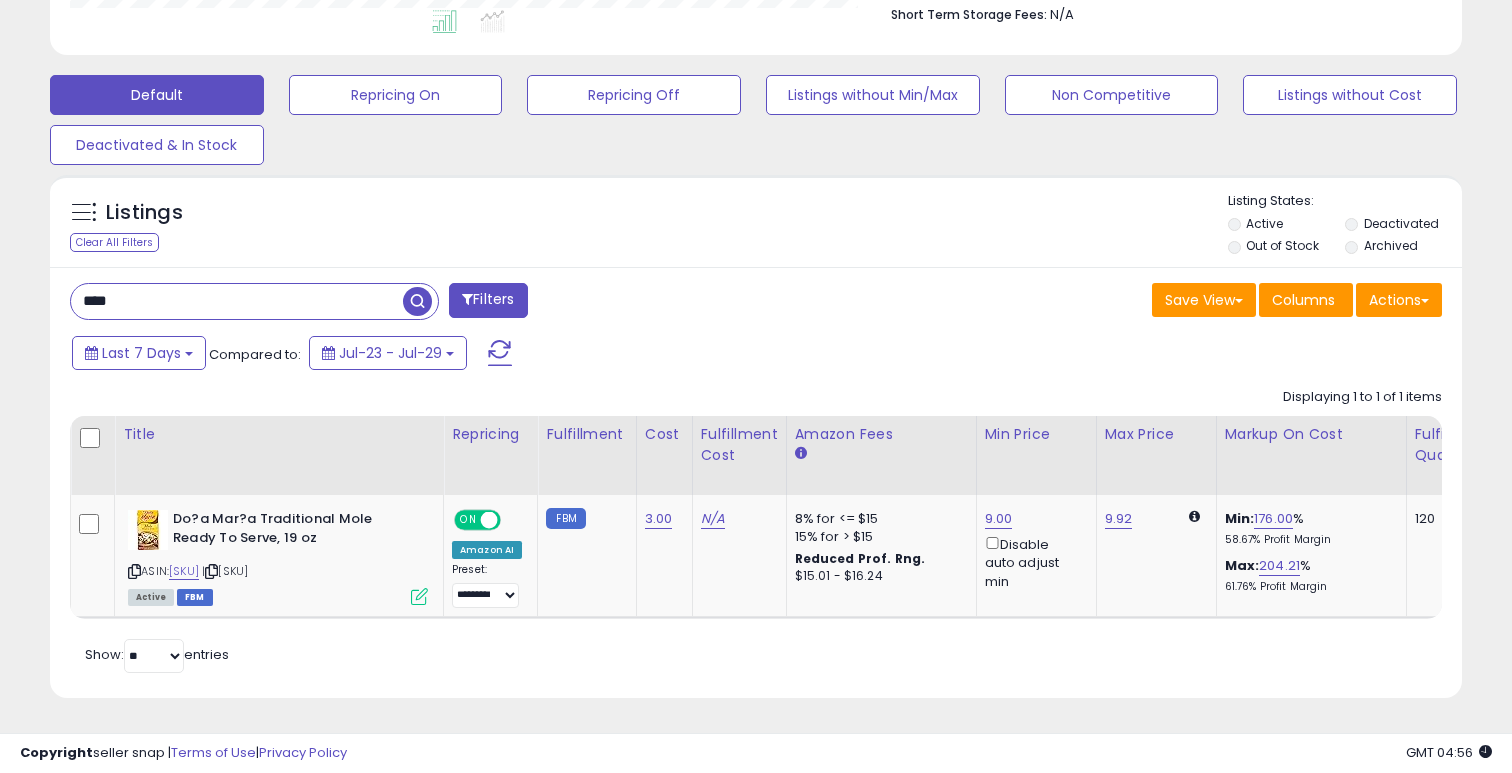 click on "****" at bounding box center [237, 301] 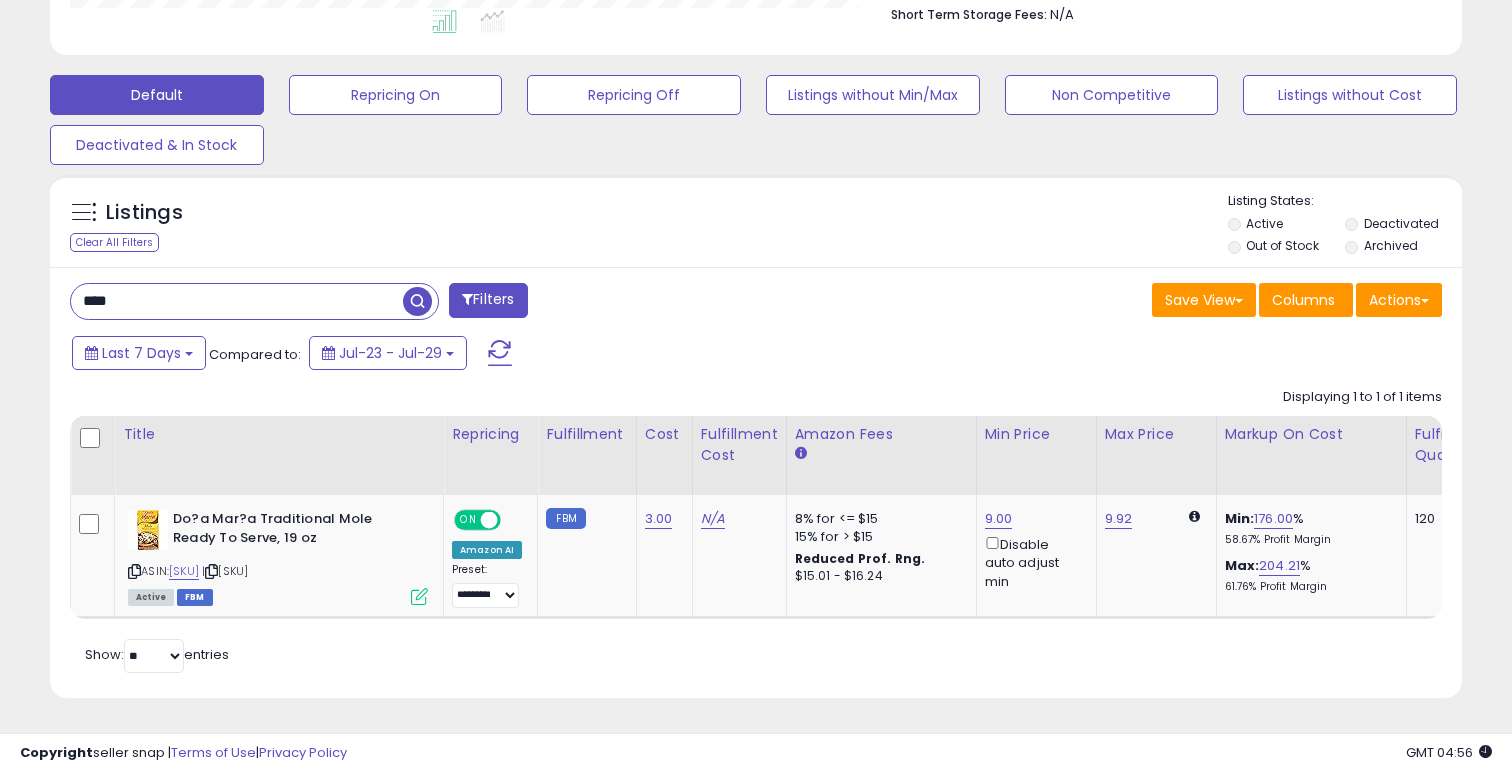 click on "****" at bounding box center [237, 301] 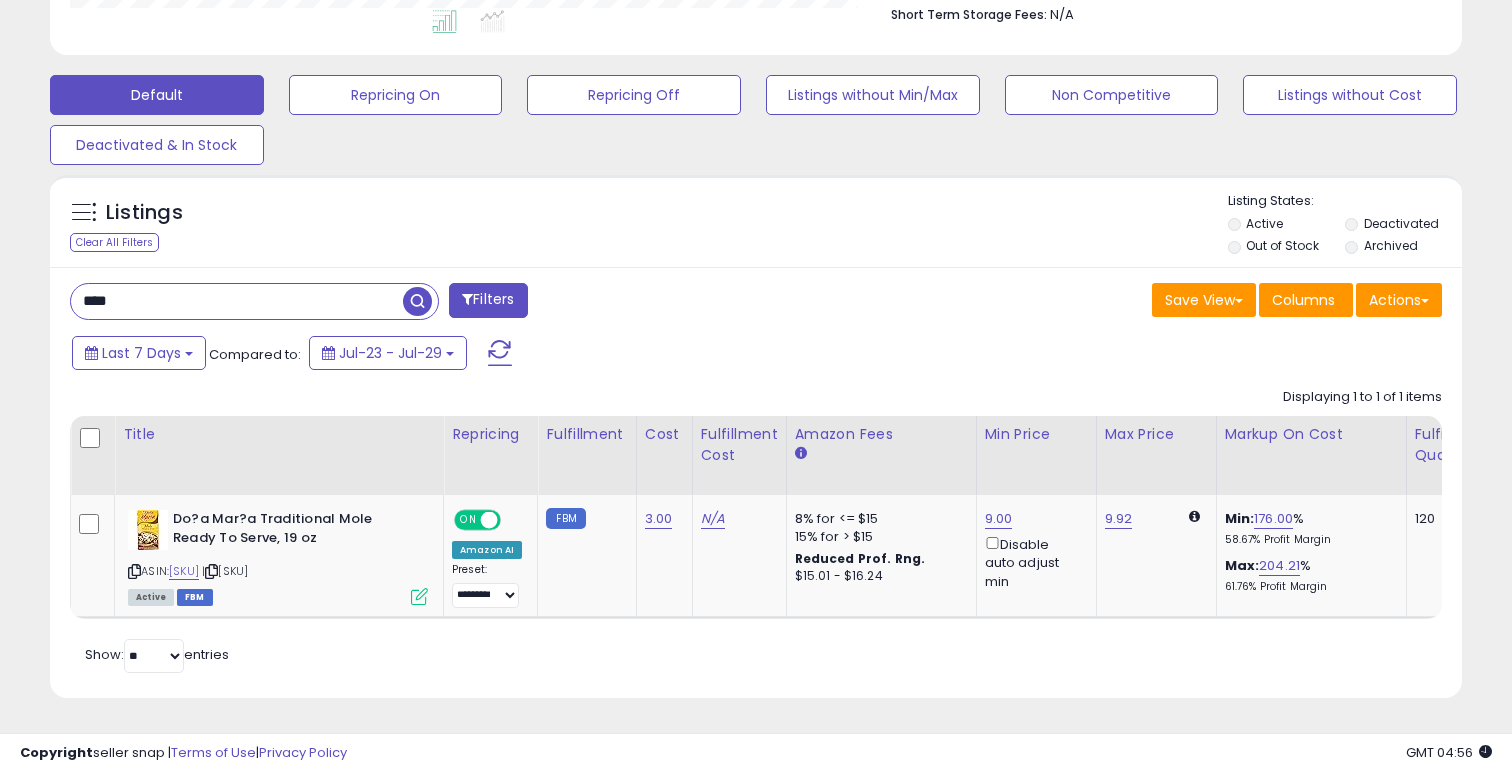 click on "****" at bounding box center [237, 301] 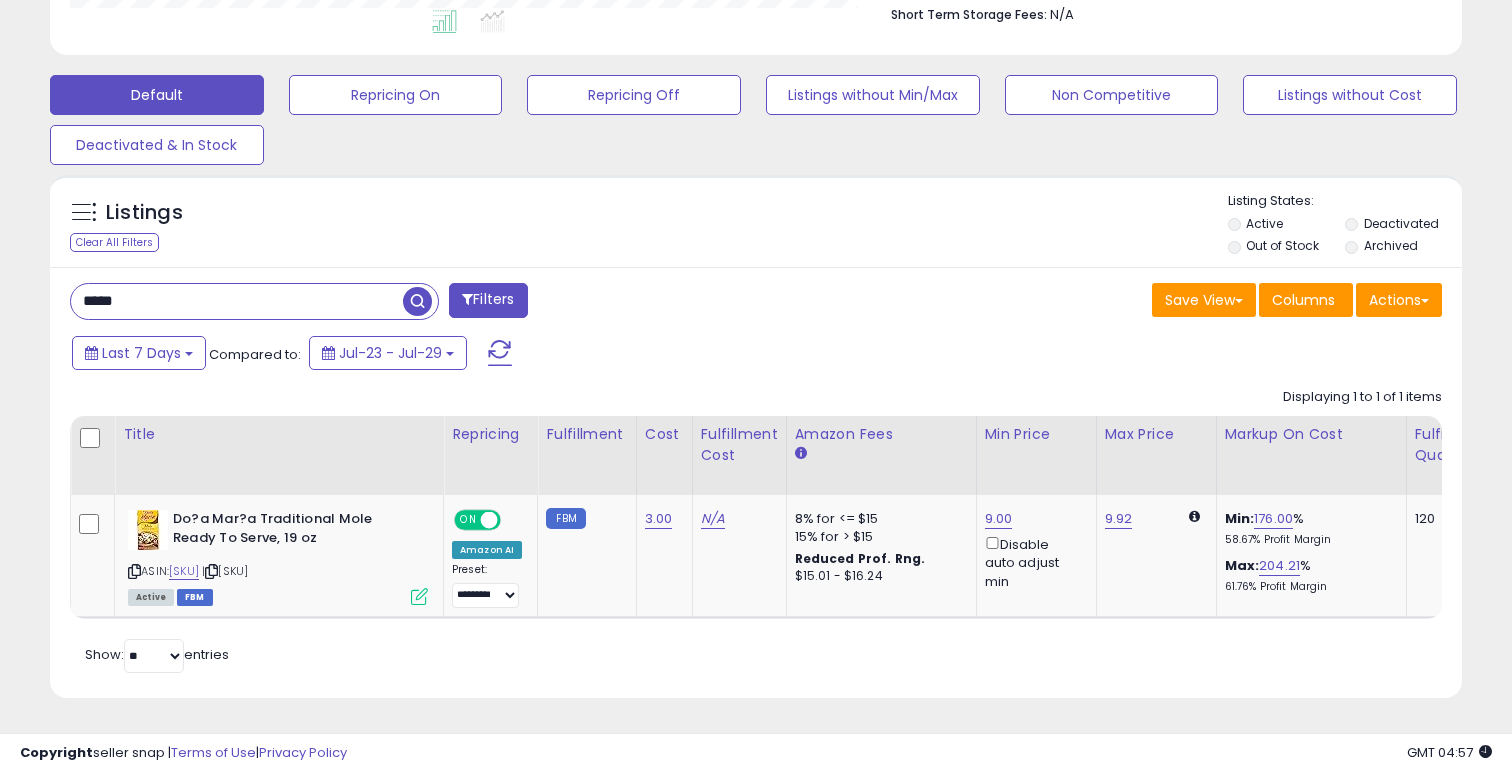 type on "*****" 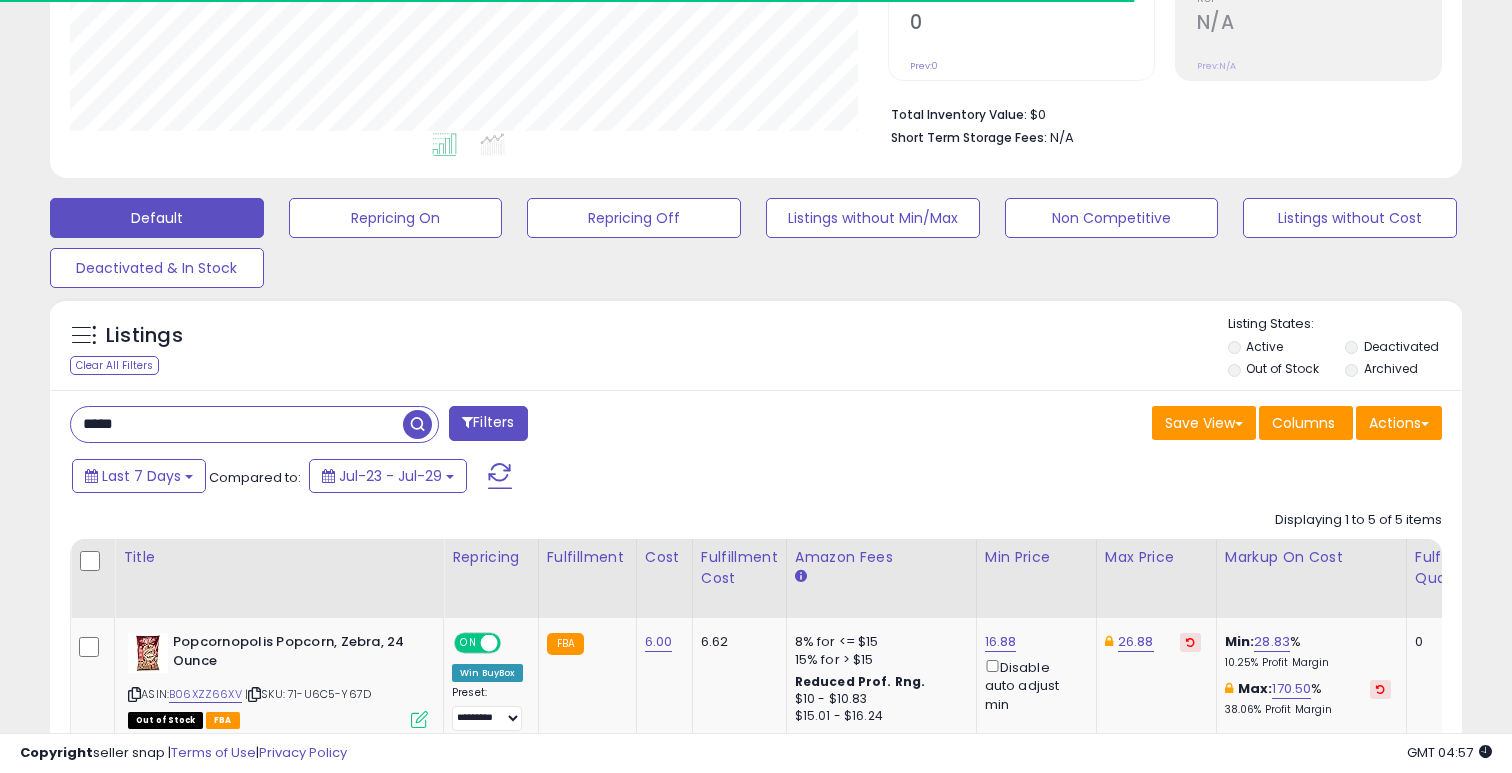 scroll, scrollTop: 555, scrollLeft: 0, axis: vertical 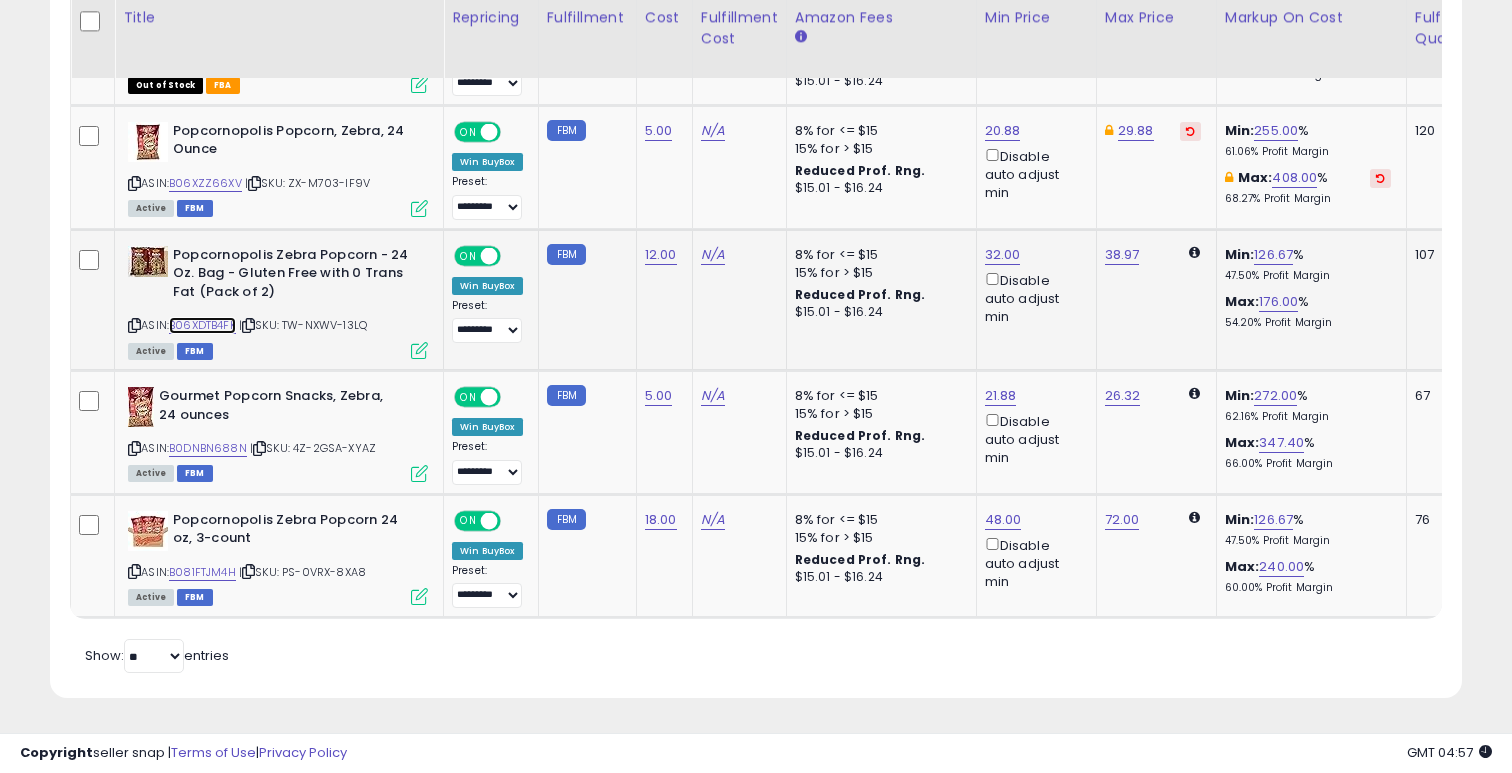 click on "B06XDTB4FK" at bounding box center [202, 325] 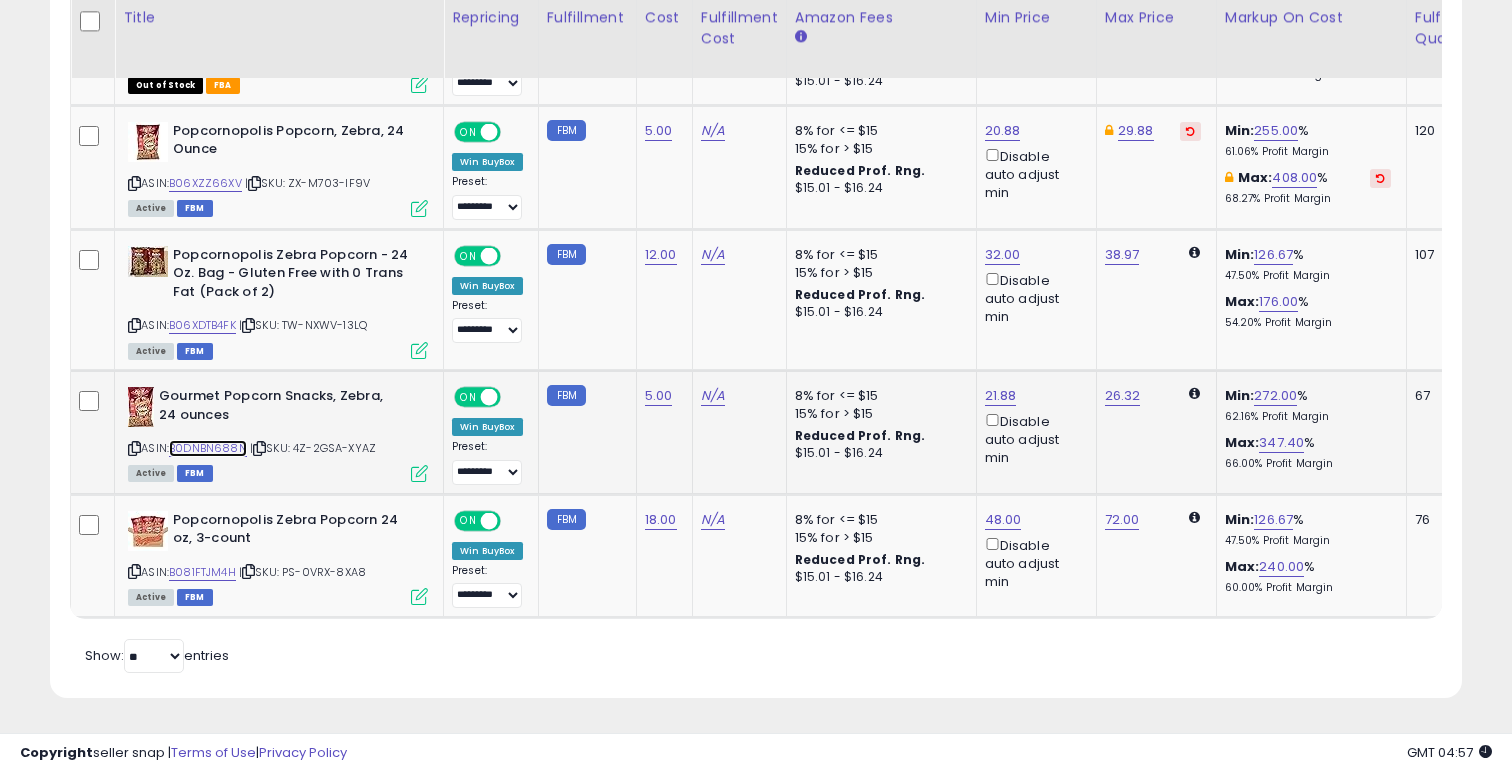click on "B0DNBN688N" at bounding box center (208, 448) 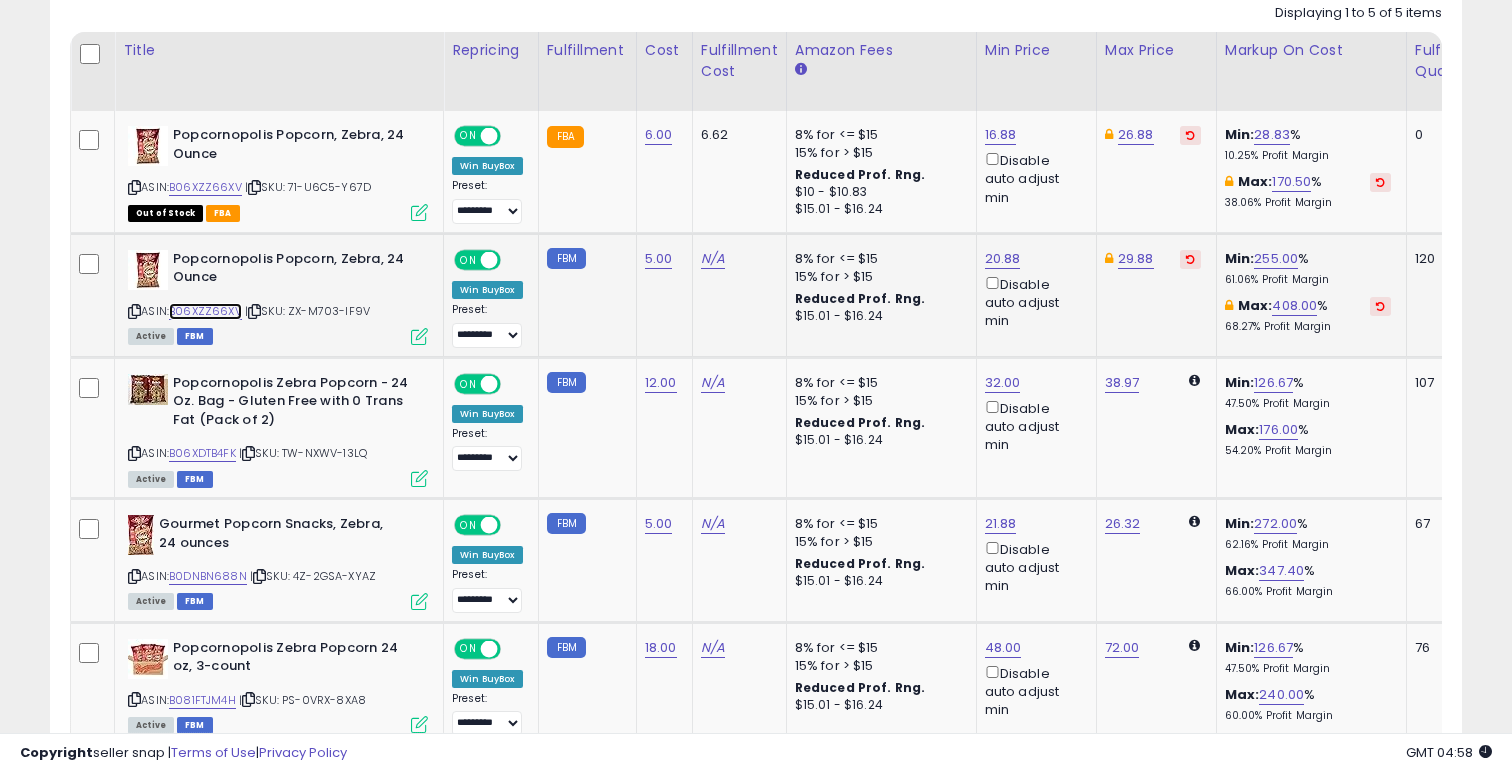 click on "B06XZZ66XV" at bounding box center (205, 311) 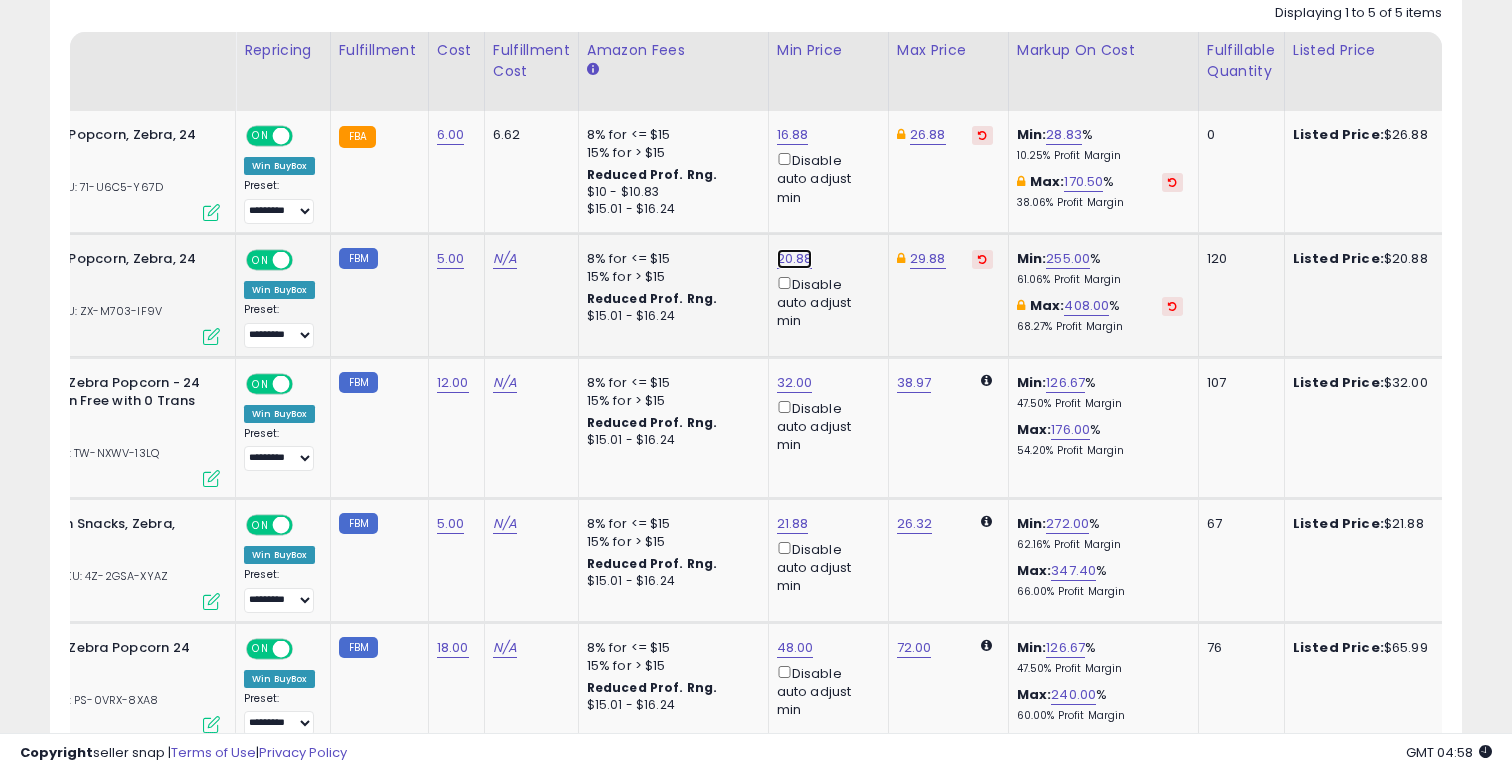click on "20.88" at bounding box center (793, 135) 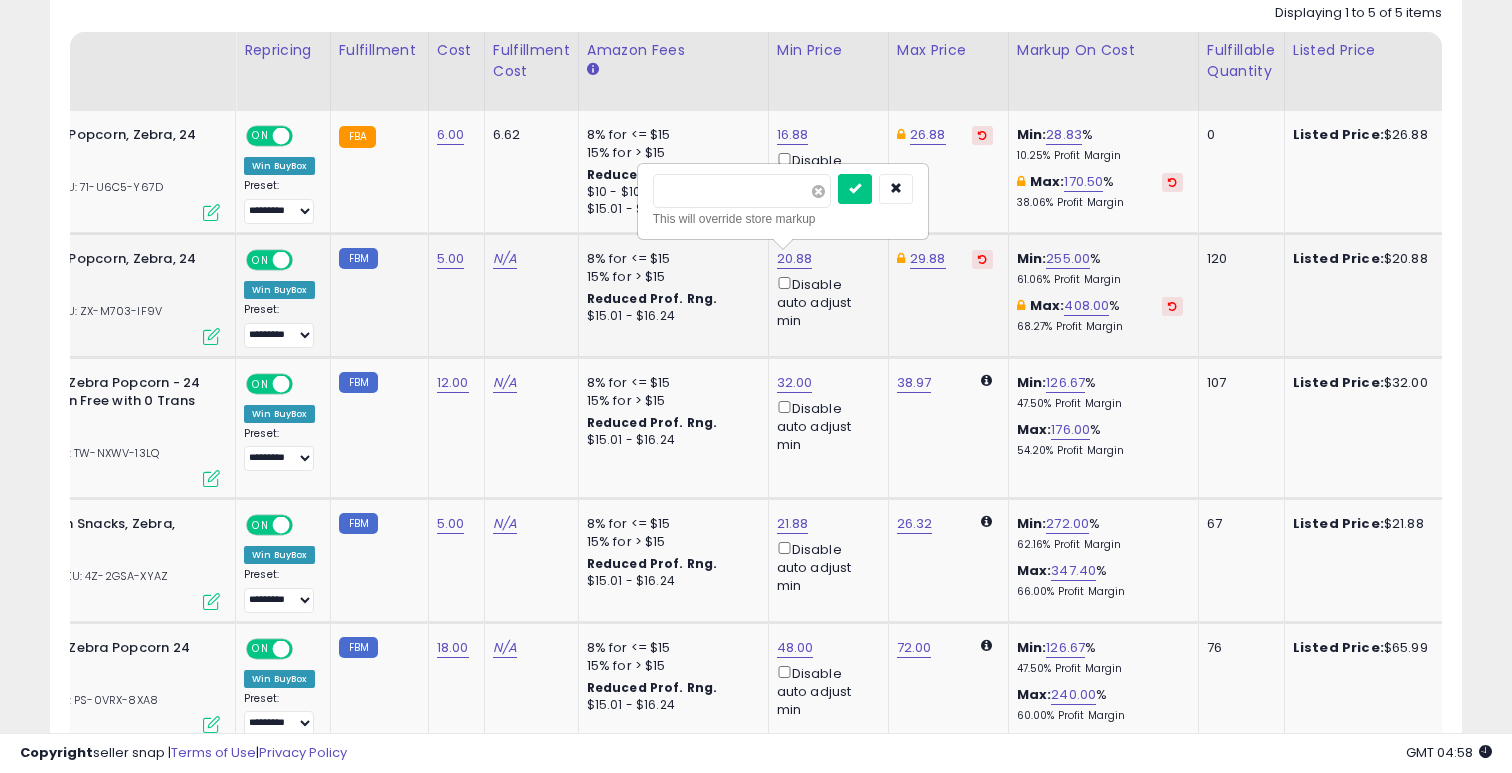 click at bounding box center (818, 191) 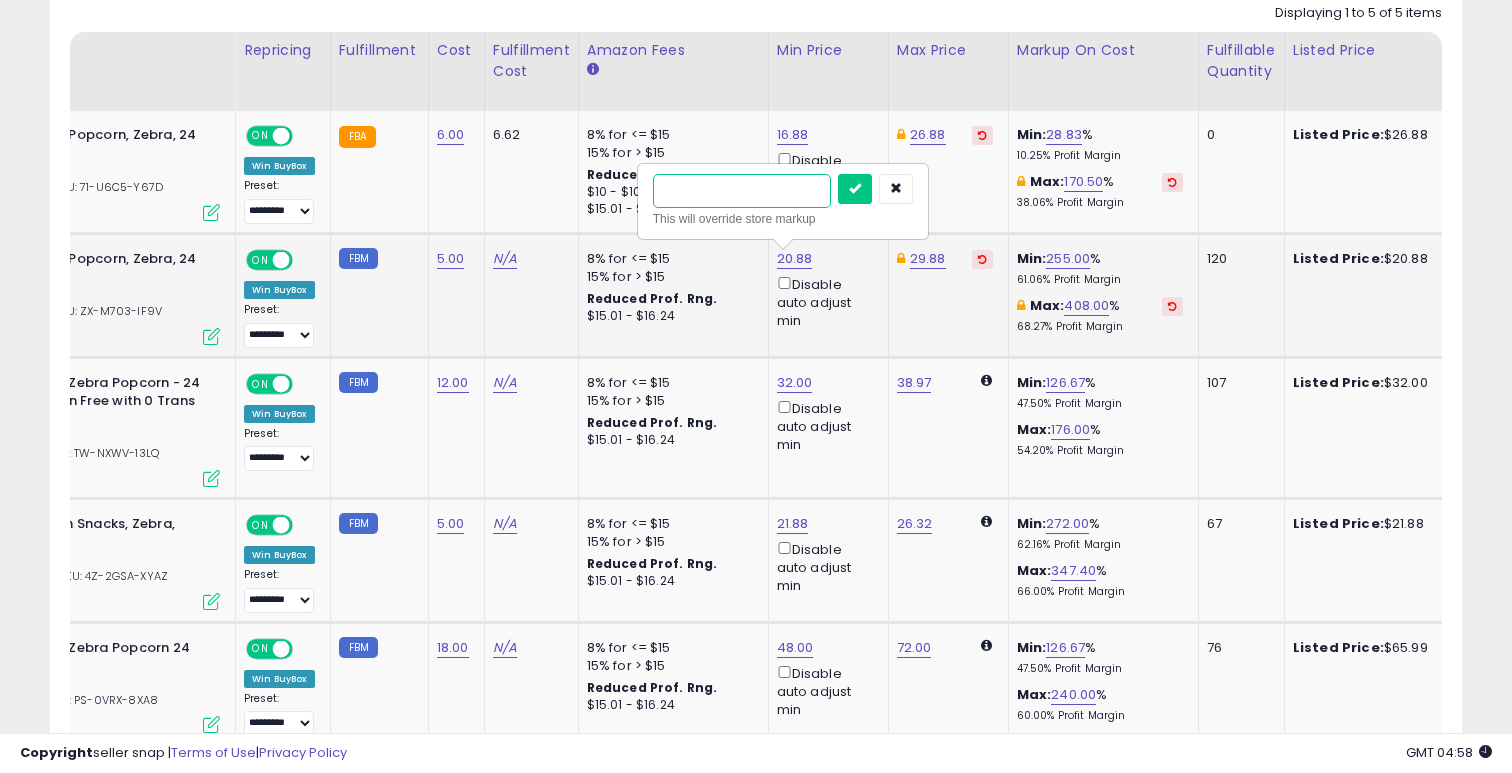 type on "**" 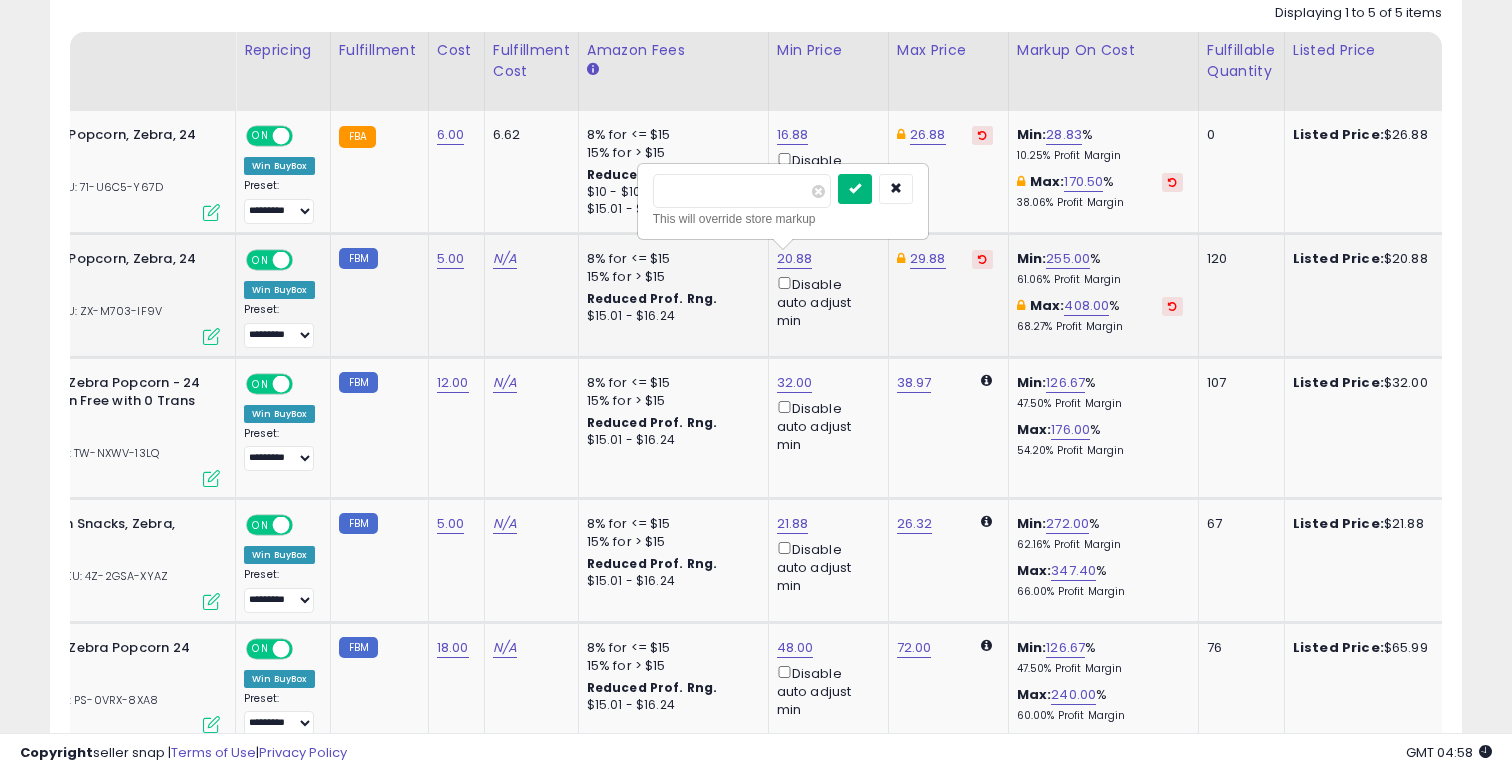 click at bounding box center (855, 188) 